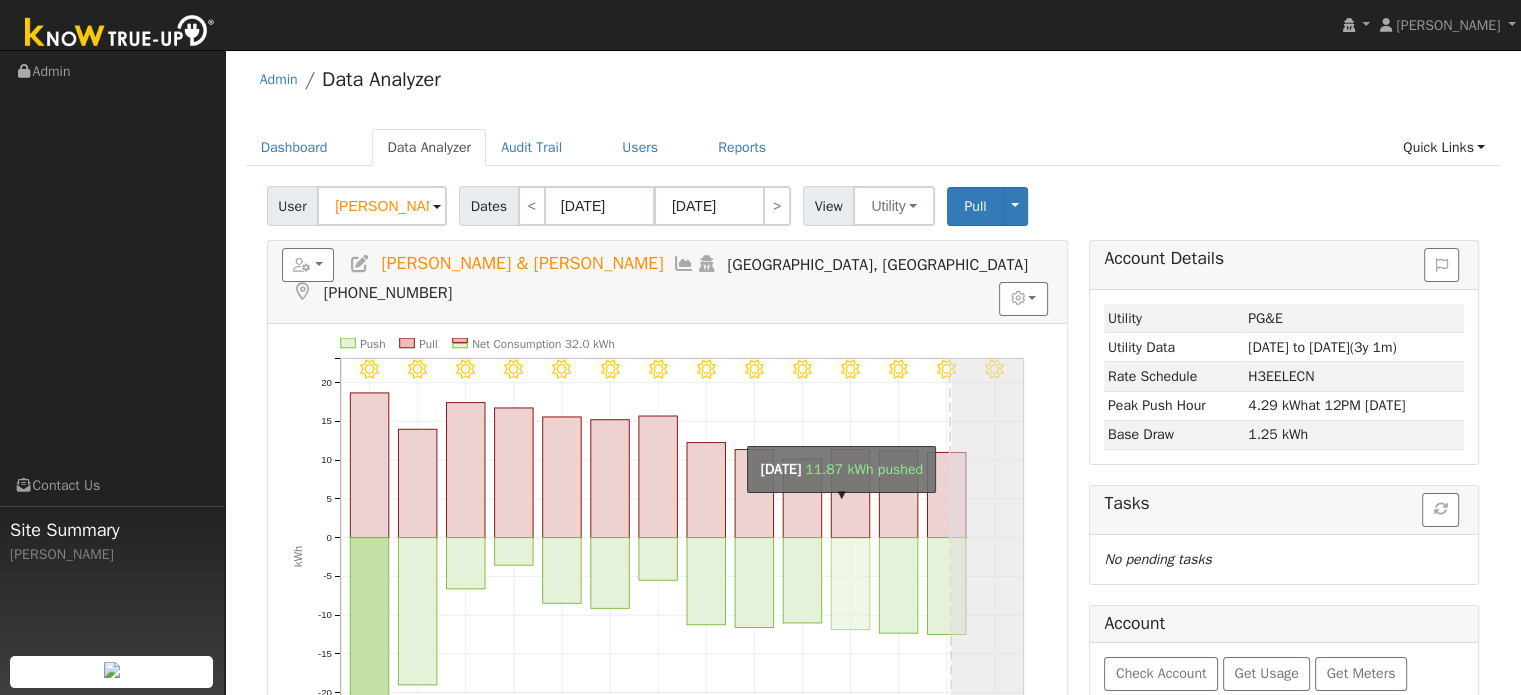 scroll, scrollTop: 0, scrollLeft: 0, axis: both 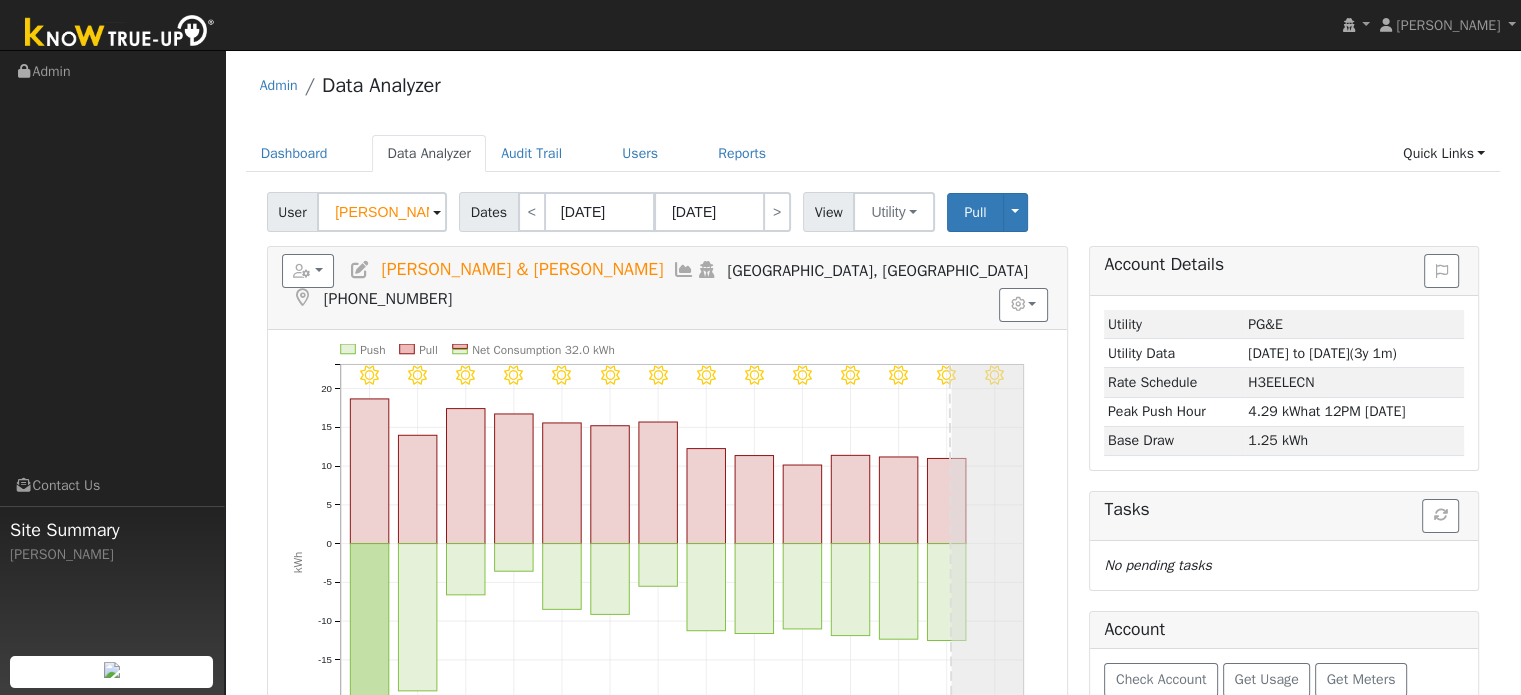 click on "Admin
Data Analyzer
Dashboard
Data Analyzer
Audit Trail
Users
Reports
Quick Links
Quick Add
Quick Connect
Run a Scenario Report
Upload a Utility CSV
Help Center
Go to
Dashboard
Data Analyzer
Audit Trail
Users
Reports" at bounding box center (873, 555) 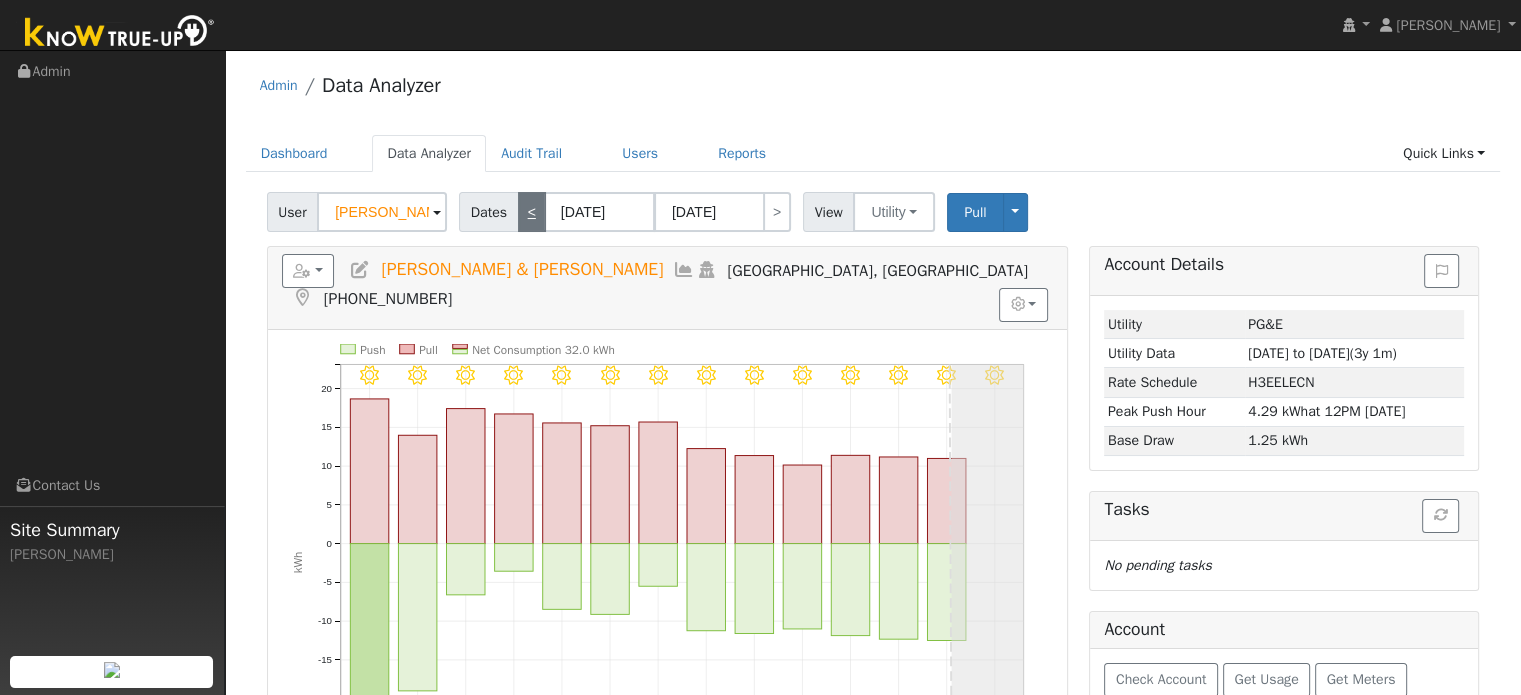 click on "<" at bounding box center (532, 212) 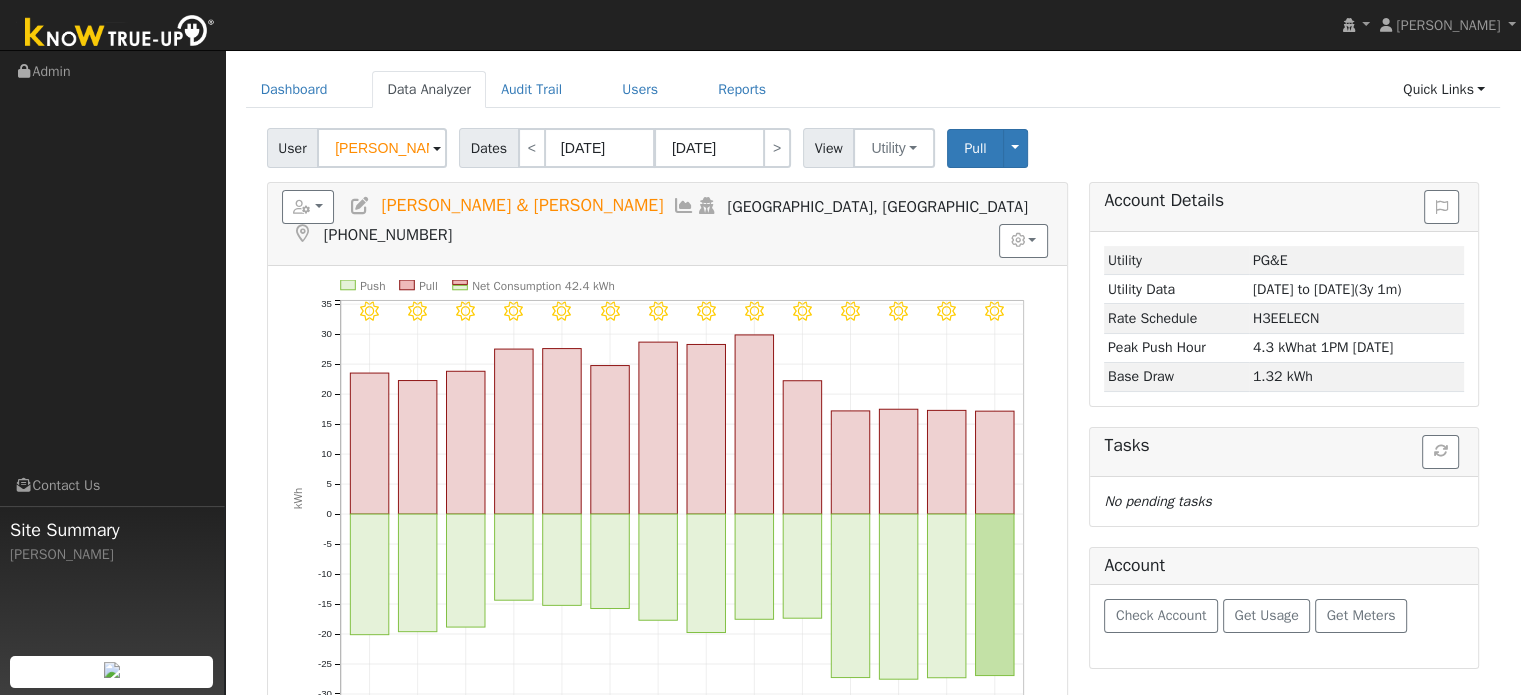 scroll, scrollTop: 100, scrollLeft: 0, axis: vertical 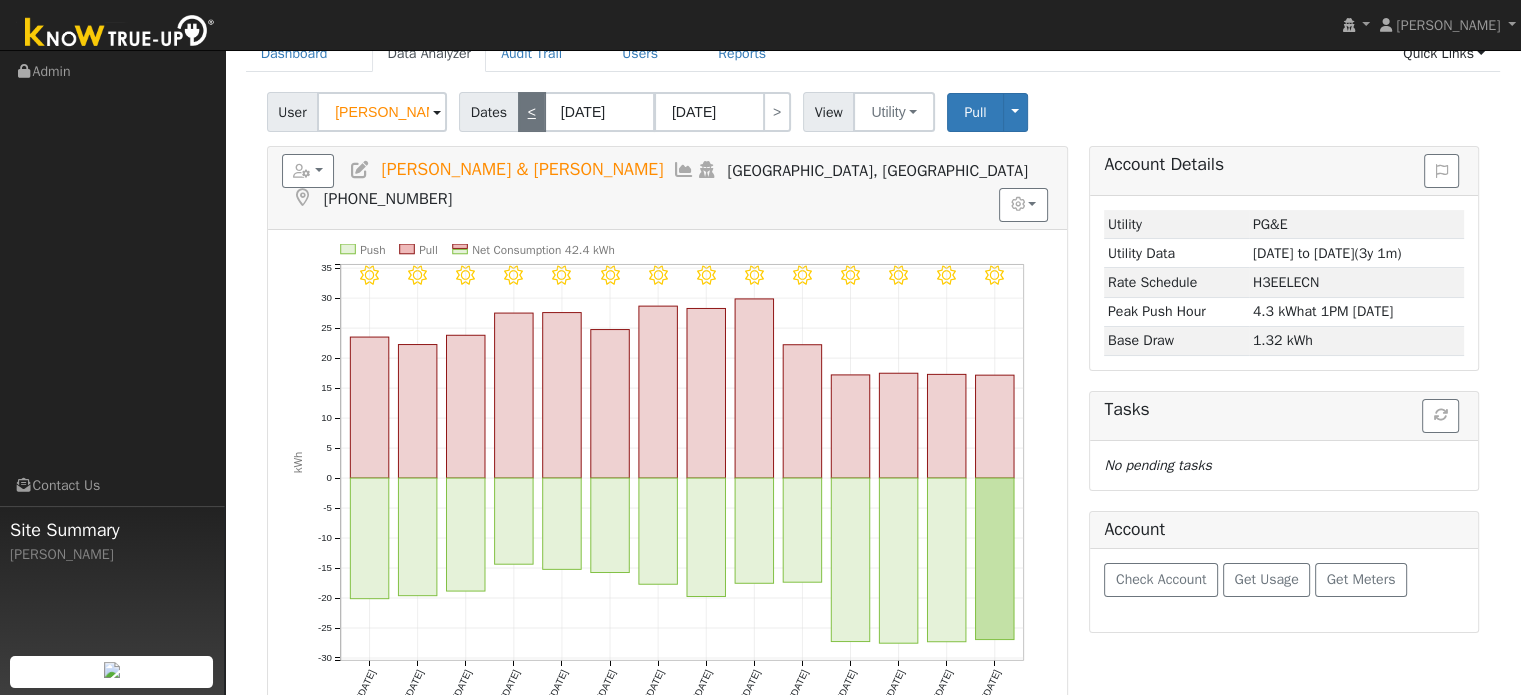 click on "<" at bounding box center [532, 112] 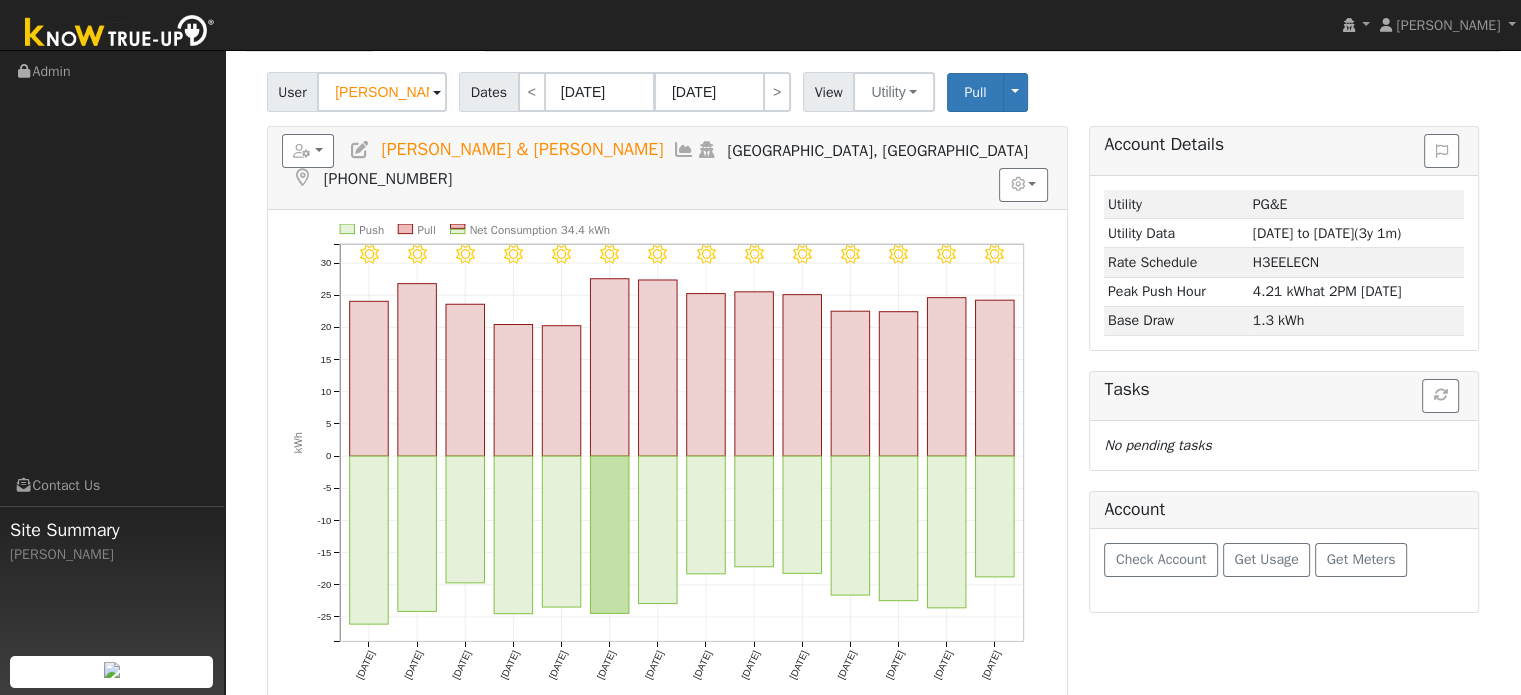 scroll, scrollTop: 0, scrollLeft: 0, axis: both 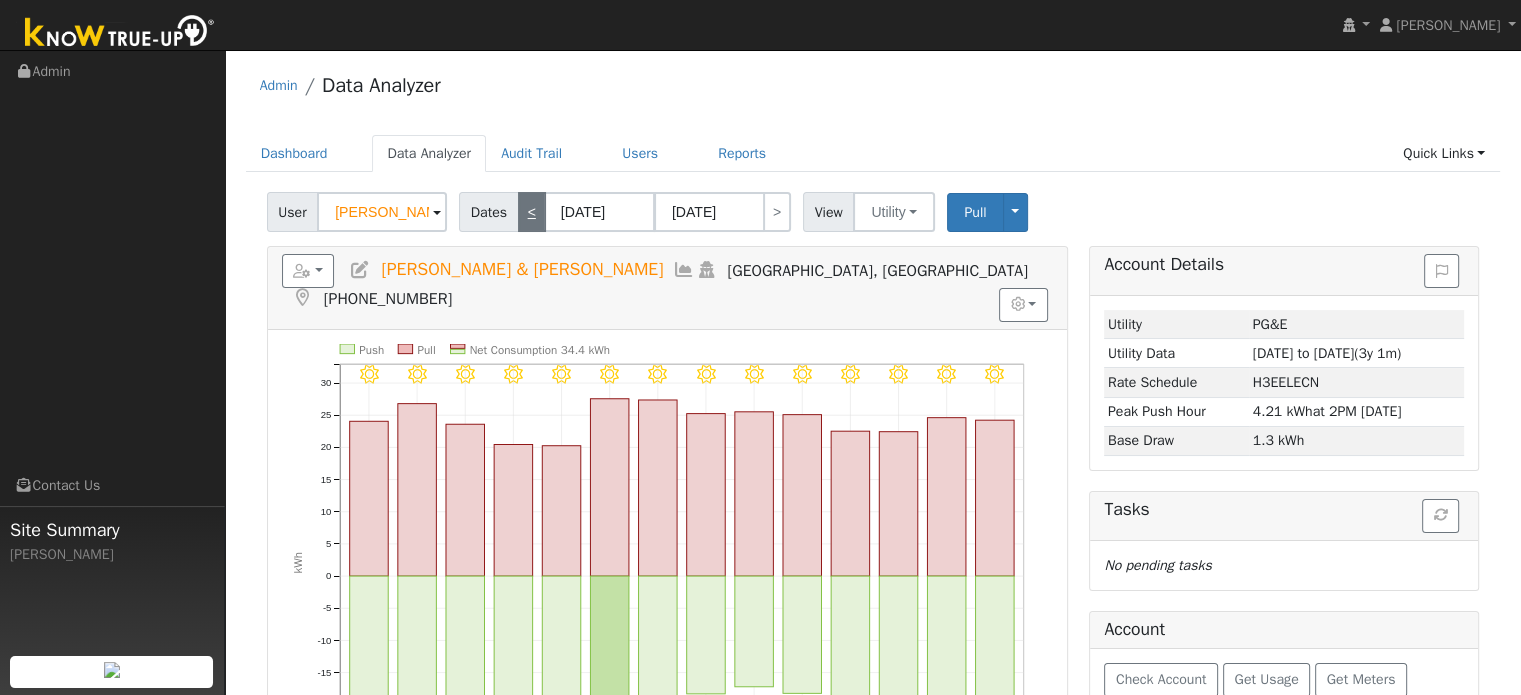 click on "<" at bounding box center [532, 212] 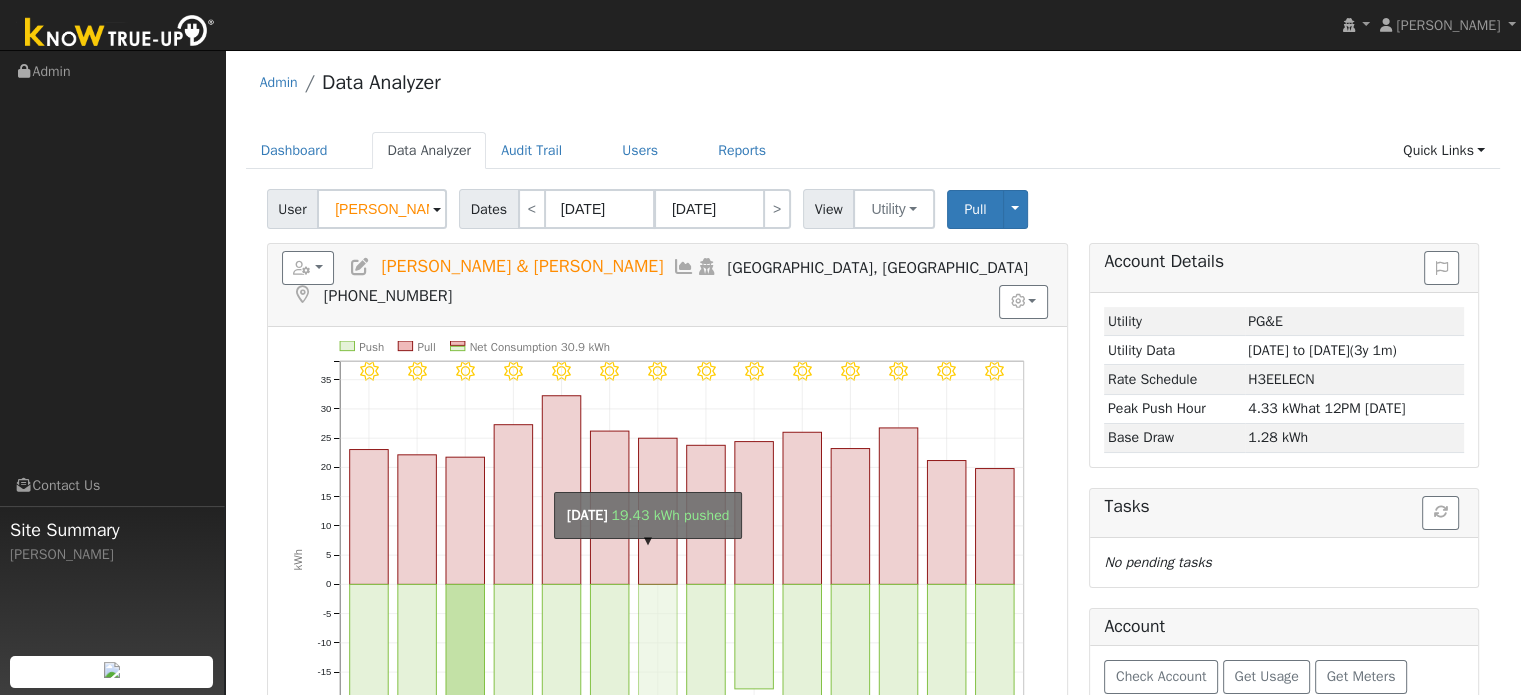 scroll, scrollTop: 0, scrollLeft: 0, axis: both 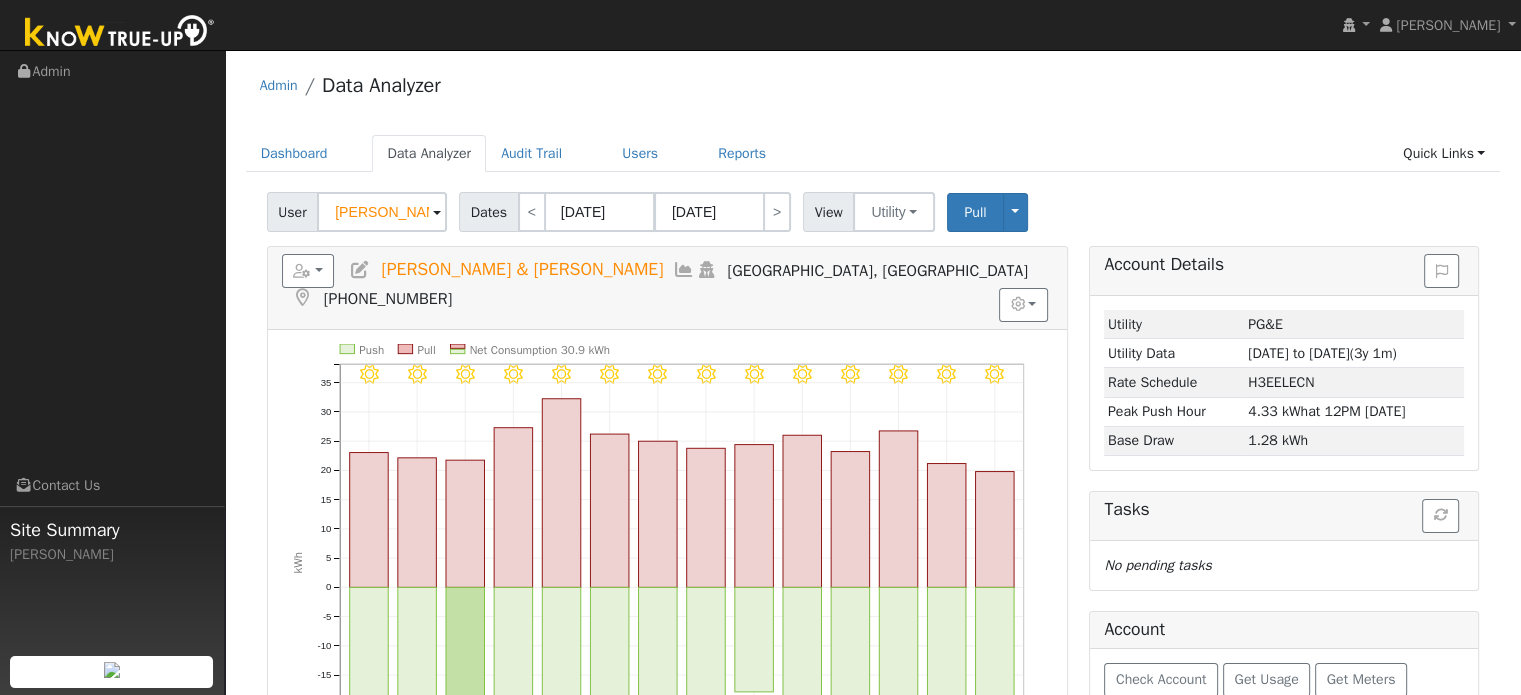 click on "User Jay & Gail Hislop Account   Default Account Default Account 4345 Boulder Creek Court, Stockton, CA 95219 Primary Account Dates  <  05/27/2025 06/09/2025 > View Utility Utility Solar Pull Toggle Dropdown View Delete This Data Delete ALL Data Disconnect Utility Are you sure you want to delete Jay & Gail Hislop's PG&E data from 05/27/2025 to 06/09/2025?  Back   Delete  Are you sure you want to delete ALL Jay & Gail Hislop's PG&E data? Be careful: this cannot be undone.  Back   Delete  Disconnecting PG&E. Do you also want to delete all of the PG&E data?  - Delete data if disconnecting or connecting to different data.  - Keep data if reconnecting to same data.  Be careful: this cannot be undone.  Cancel  No  Yes Switch PG&E meter to Unknown (Usage Point). This will delete all of the current meter data and pull new meter data. Be careful: this cannot be undone.  Cancel   Confirm  No   Reports Scenario Health Check Account Timeline User Audit Trail  Interval Data Import from CSV Export to CSV Add New User  kWh" 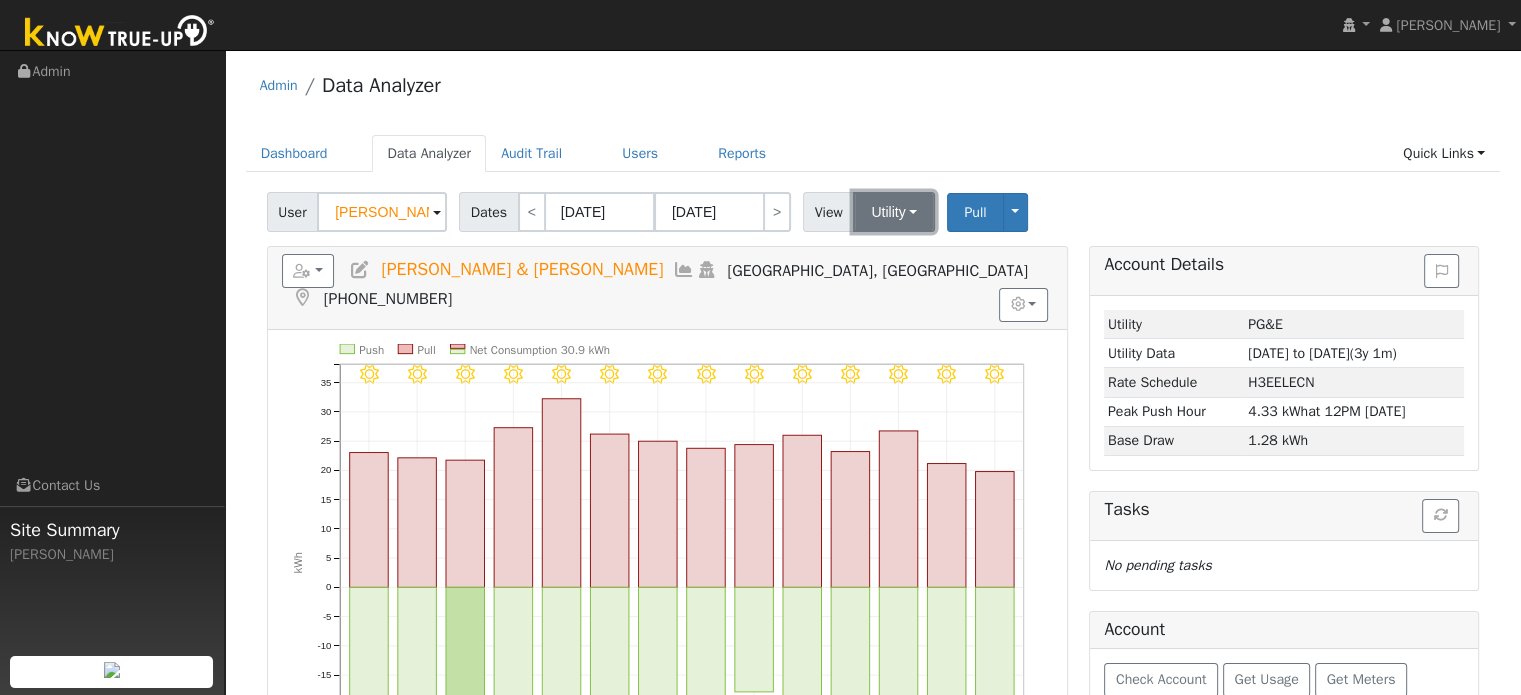 click on "Utility" at bounding box center (894, 212) 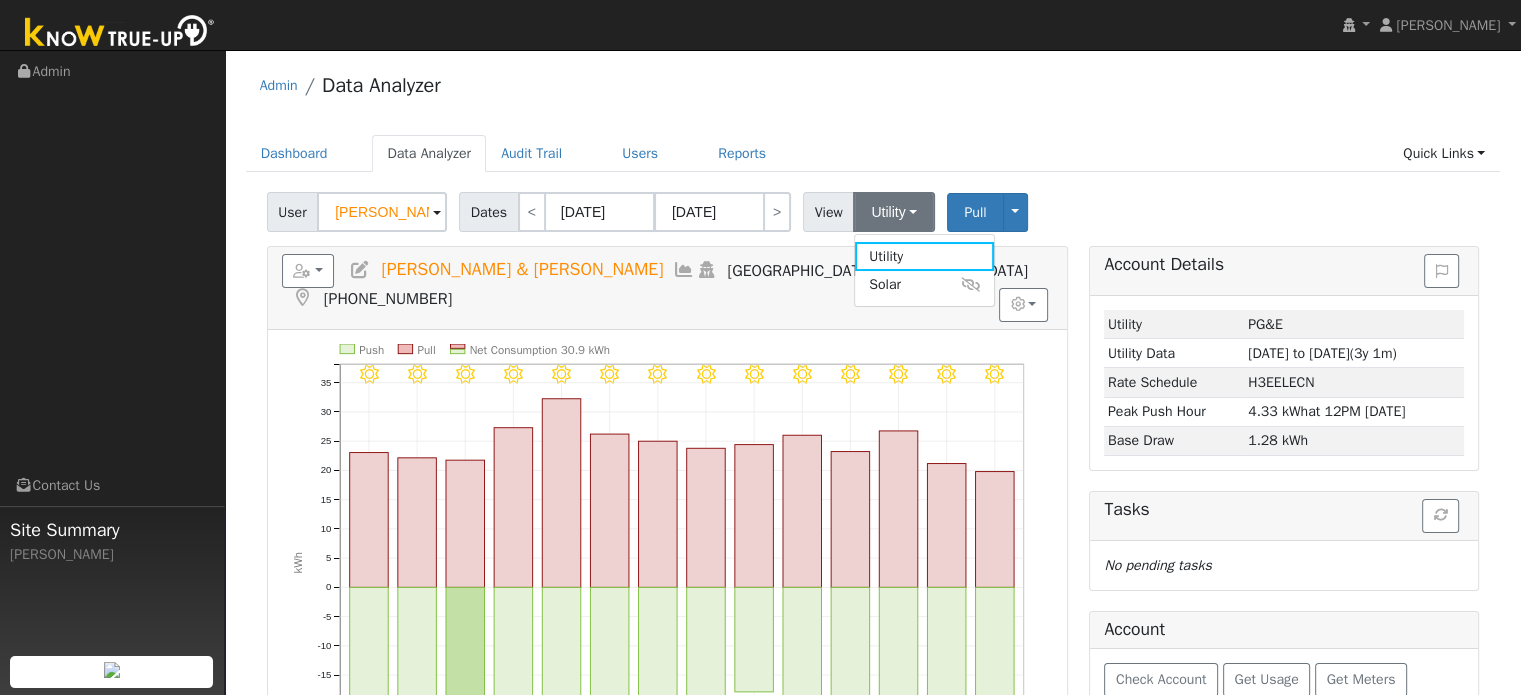 click on "User Jay & Gail Hislop Account   Default Account Default Account 4345 Boulder Creek Court, Stockton, CA 95219 Primary Account Dates  <  05/27/2025 06/09/2025 > View Utility Utility Solar Pull Toggle Dropdown View Delete This Data Delete ALL Data Disconnect Utility Are you sure you want to delete Jay & Gail Hislop's PG&E data from 05/27/2025 to 06/09/2025?  Back   Delete  Are you sure you want to delete ALL Jay & Gail Hislop's PG&E data? Be careful: this cannot be undone.  Back   Delete  Disconnecting PG&E. Do you also want to delete all of the PG&E data?  - Delete data if disconnecting or connecting to different data.  - Keep data if reconnecting to same data.  Be careful: this cannot be undone.  Cancel  No  Yes Switch PG&E meter to Unknown (Usage Point). This will delete all of the current meter data and pull new meter data. Be careful: this cannot be undone.  Cancel   Confirm  No" at bounding box center [873, 208] 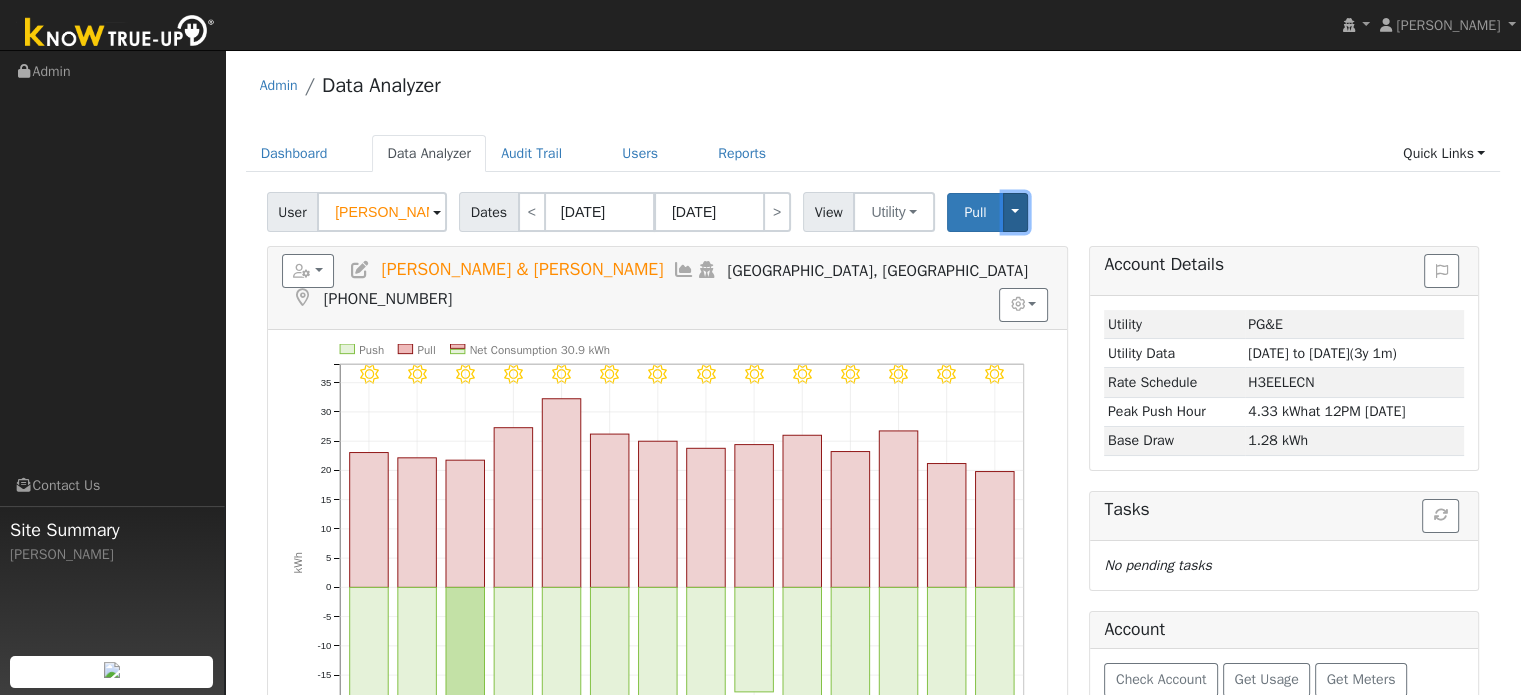 click on "Toggle Dropdown" at bounding box center (1016, 212) 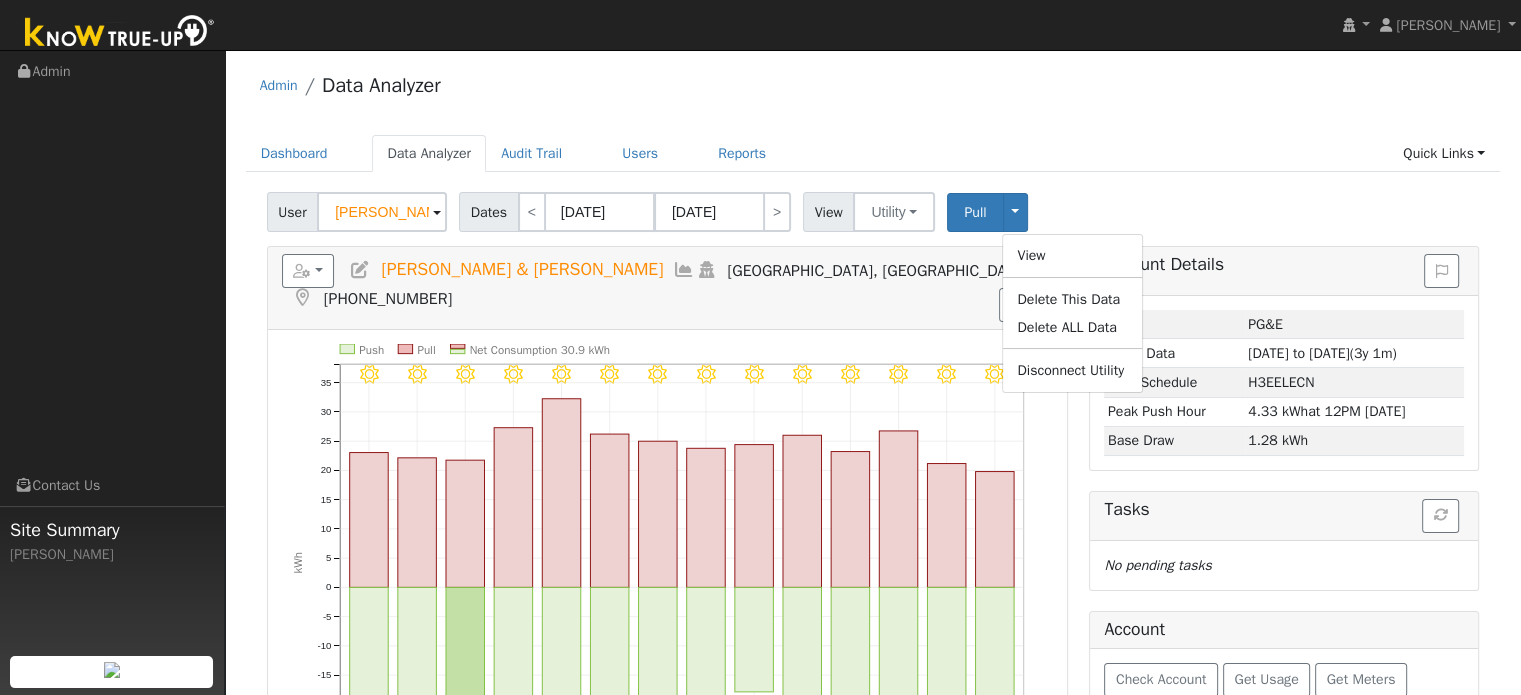 click on "User Jay & Gail Hislop Account   Default Account Default Account 4345 Boulder Creek Court, Stockton, CA 95219 Primary Account Dates  <  05/27/2025 06/09/2025 > View Utility Utility Solar Pull Toggle Dropdown View Delete This Data Delete ALL Data Disconnect Utility Are you sure you want to delete Jay & Gail Hislop's PG&E data from 05/27/2025 to 06/09/2025?  Back   Delete  Are you sure you want to delete ALL Jay & Gail Hislop's PG&E data? Be careful: this cannot be undone.  Back   Delete  Disconnecting PG&E. Do you also want to delete all of the PG&E data?  - Delete data if disconnecting or connecting to different data.  - Keep data if reconnecting to same data.  Be careful: this cannot be undone.  Cancel  No  Yes Switch PG&E meter to Unknown (Usage Point). This will delete all of the current meter data and pull new meter data. Be careful: this cannot be undone.  Cancel   Confirm  No" at bounding box center [873, 208] 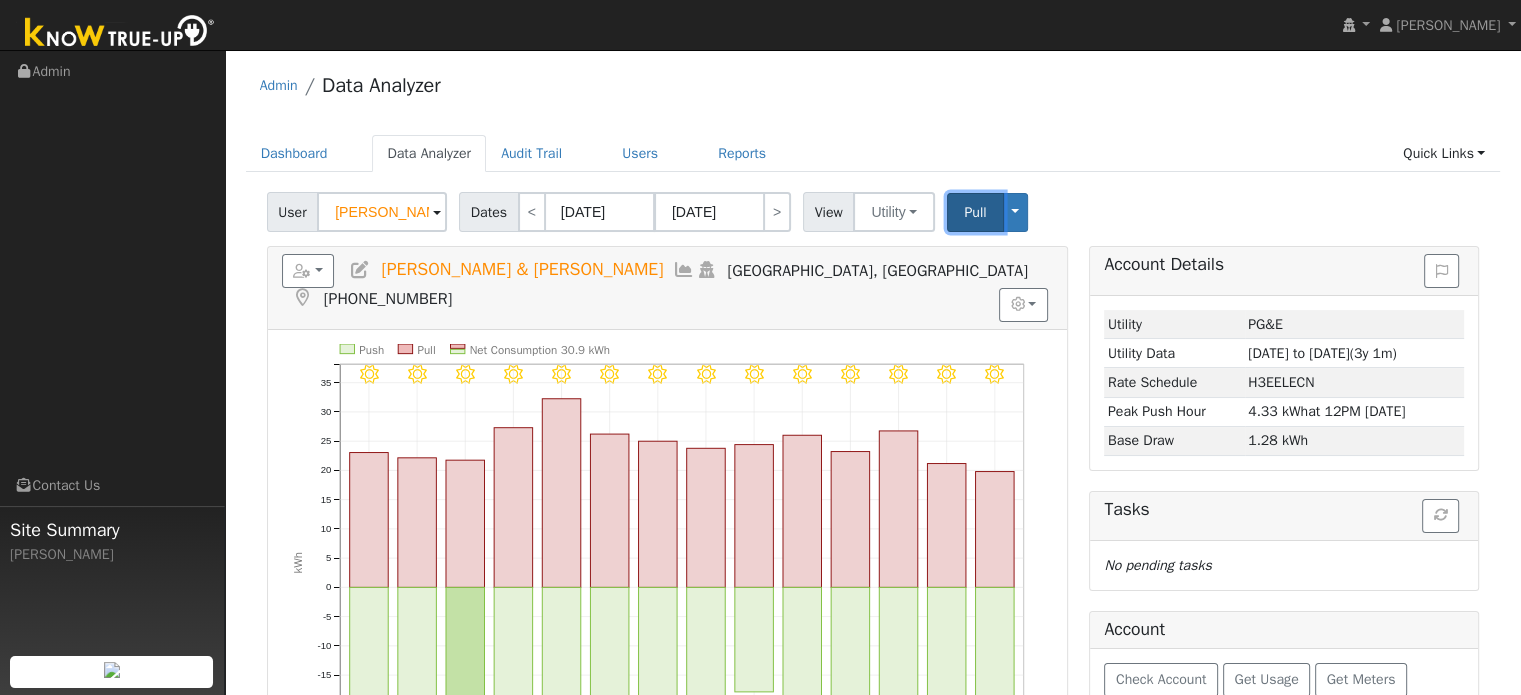 click on "Pull" at bounding box center (975, 212) 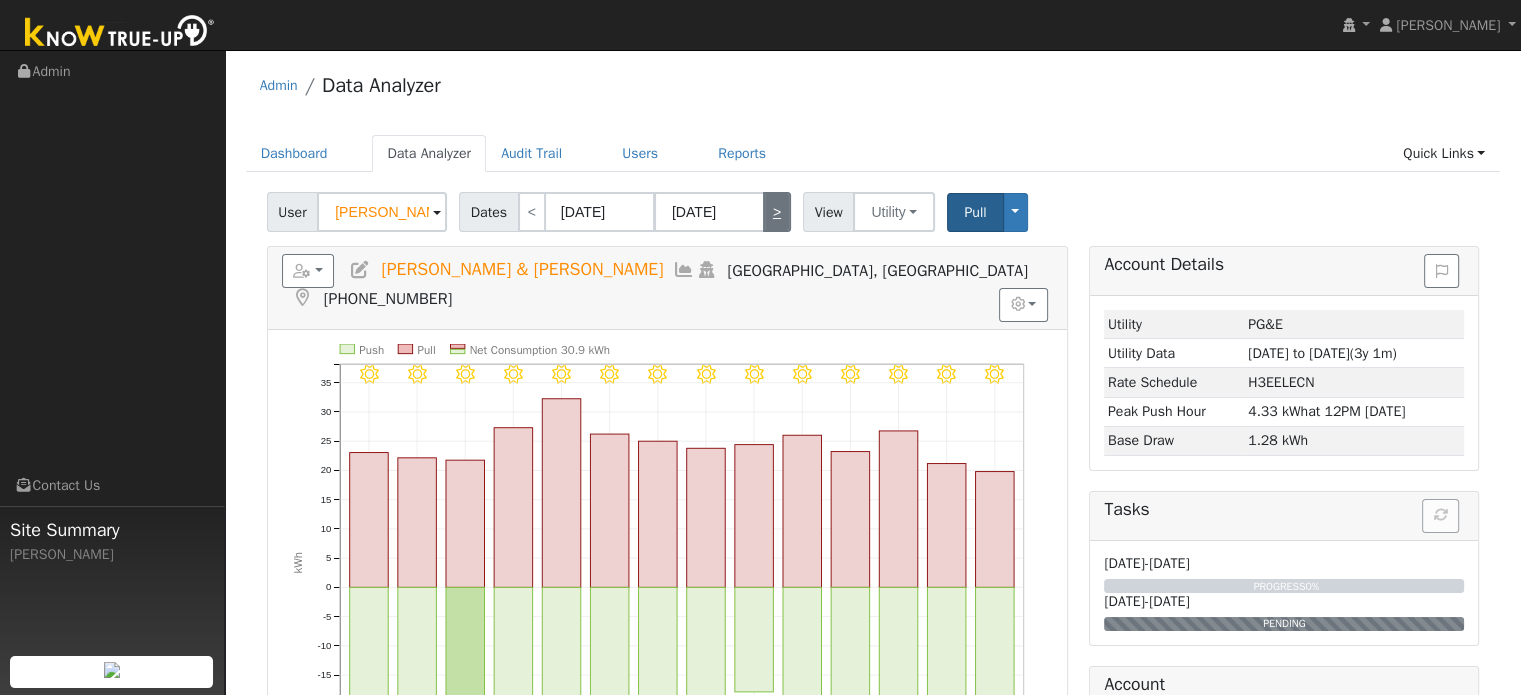 click on ">" at bounding box center [777, 212] 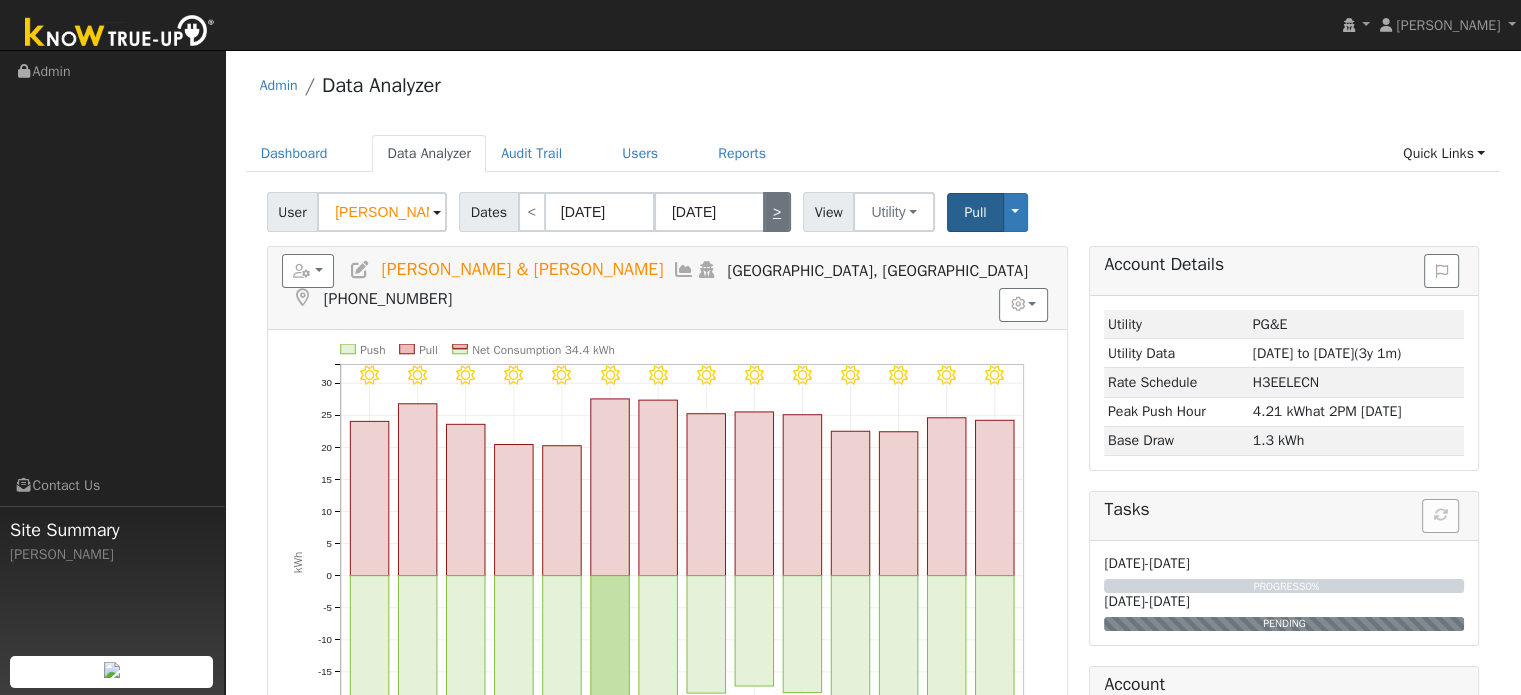 click on ">" at bounding box center [777, 212] 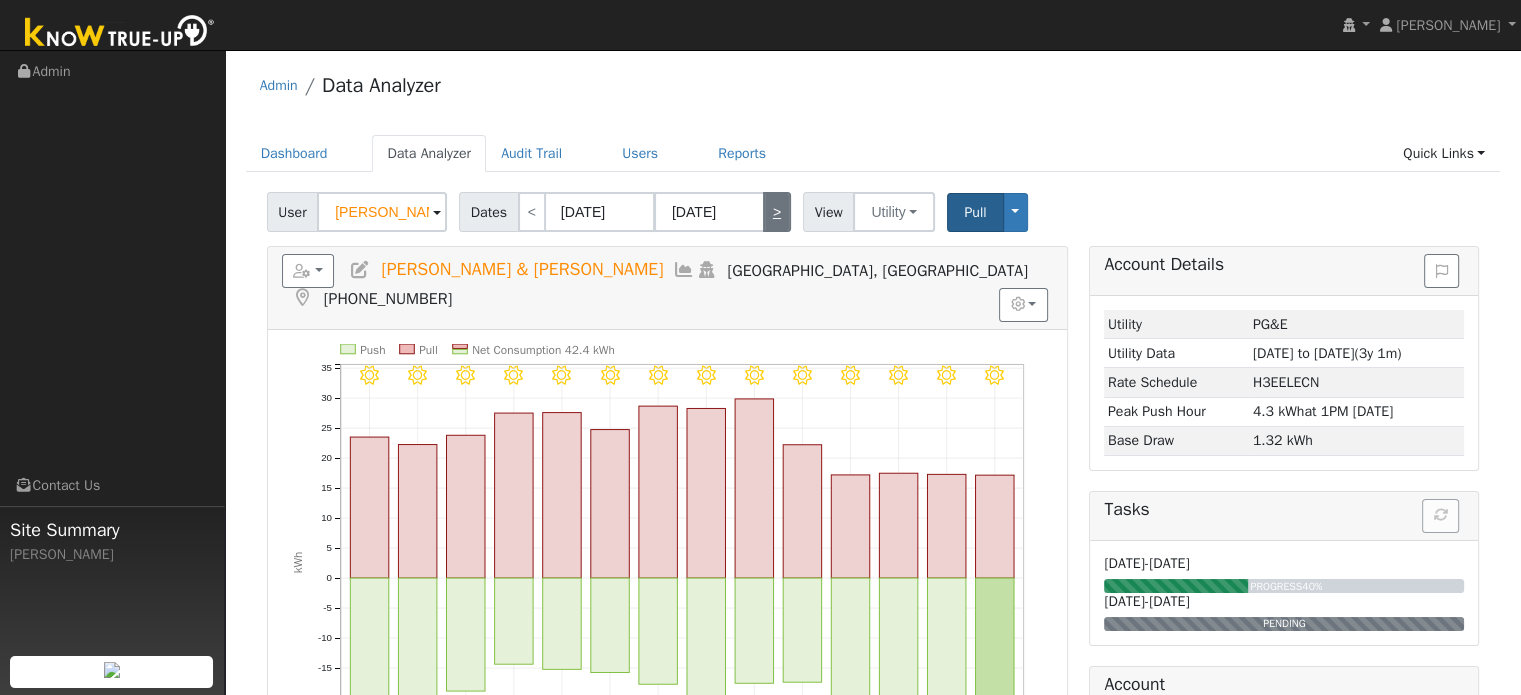 click on ">" at bounding box center (777, 212) 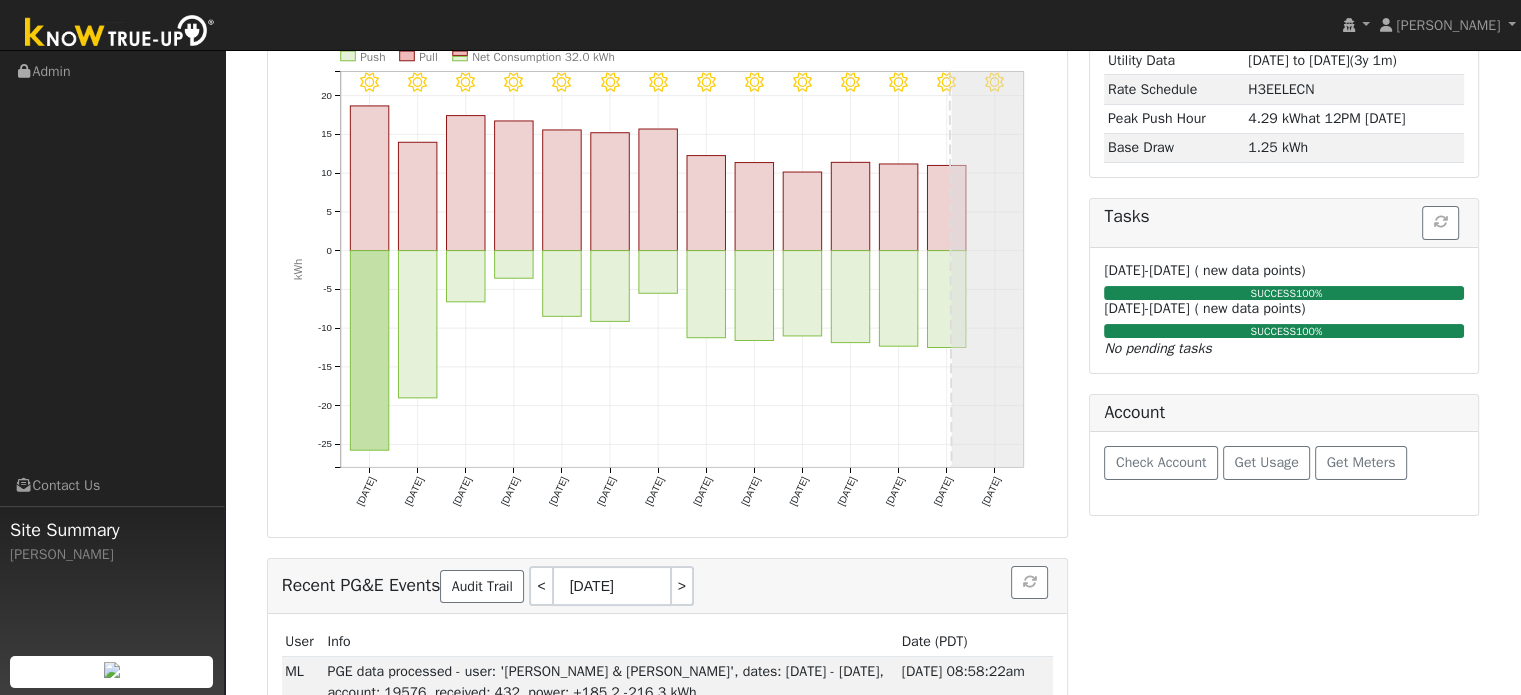 scroll, scrollTop: 300, scrollLeft: 0, axis: vertical 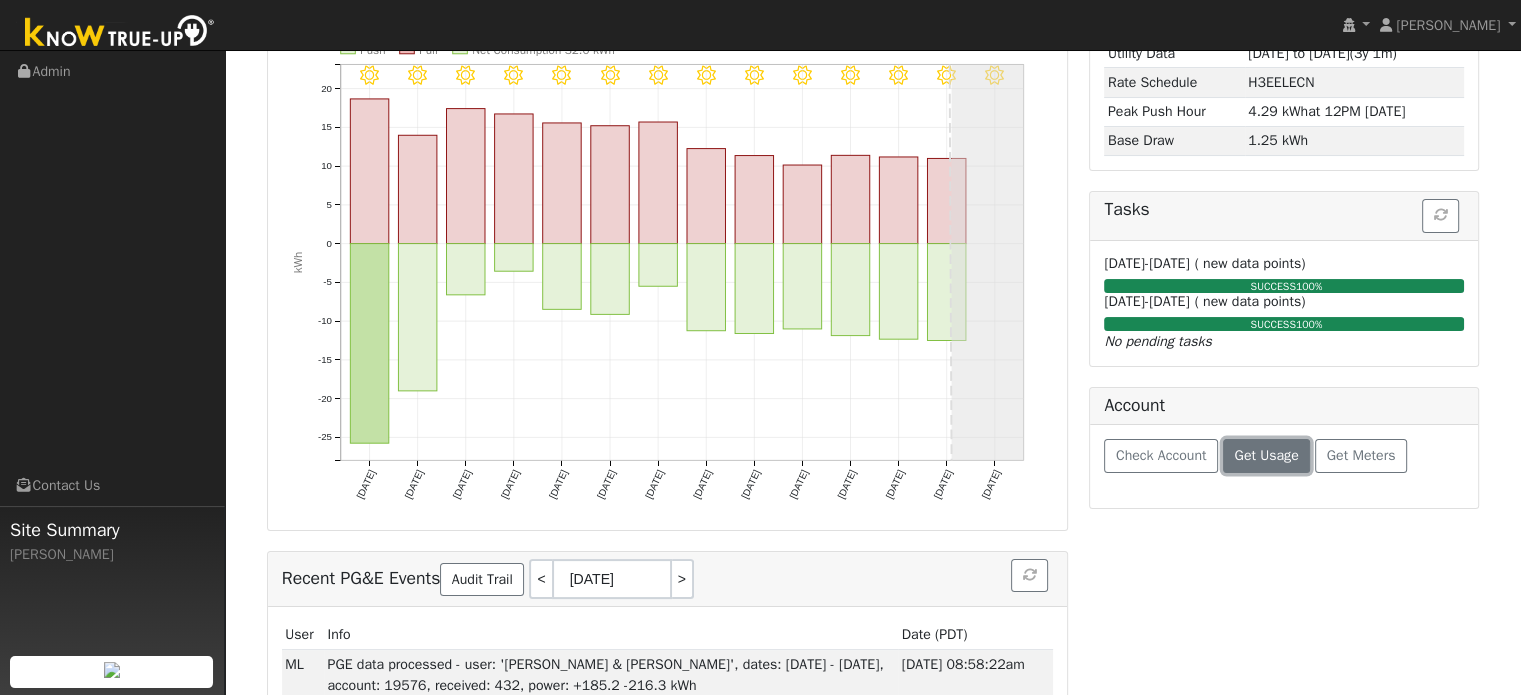 click on "Get Usage" at bounding box center [1266, 455] 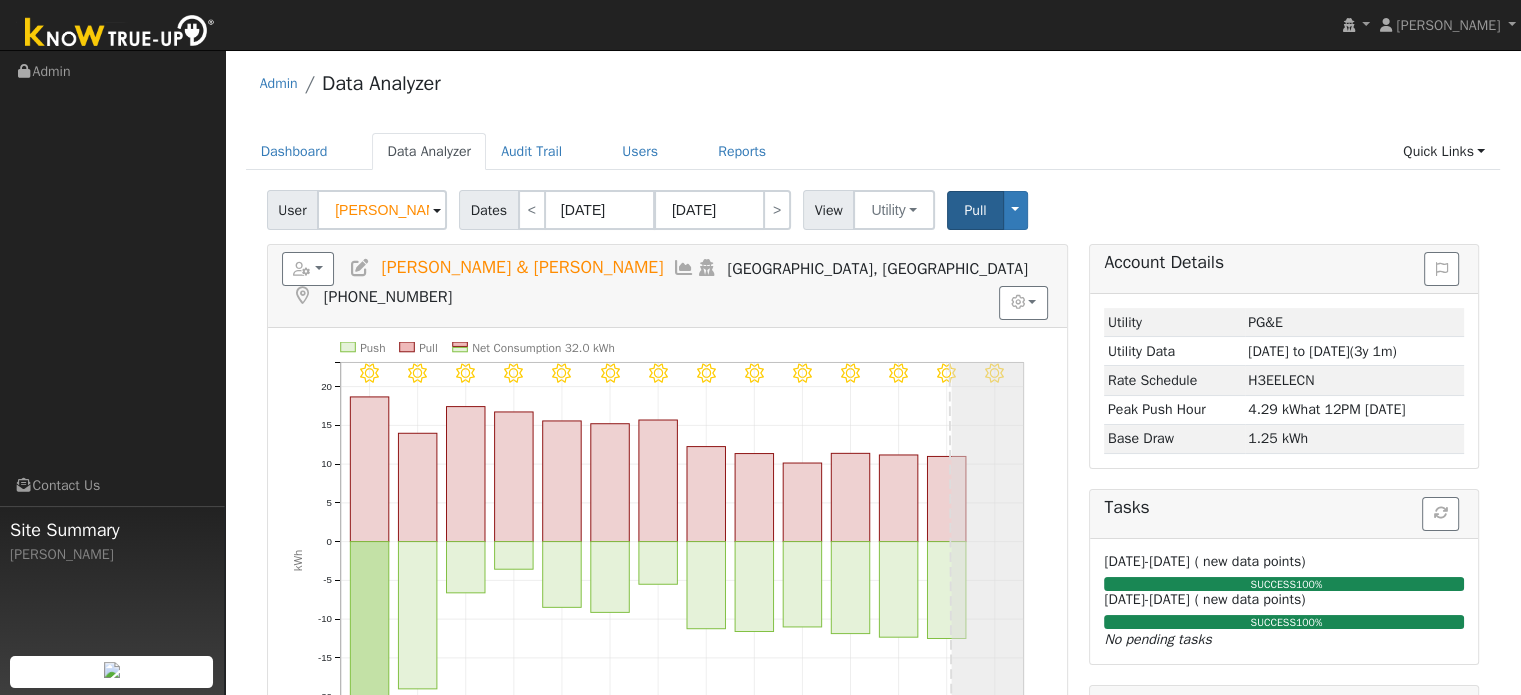 scroll, scrollTop: 0, scrollLeft: 0, axis: both 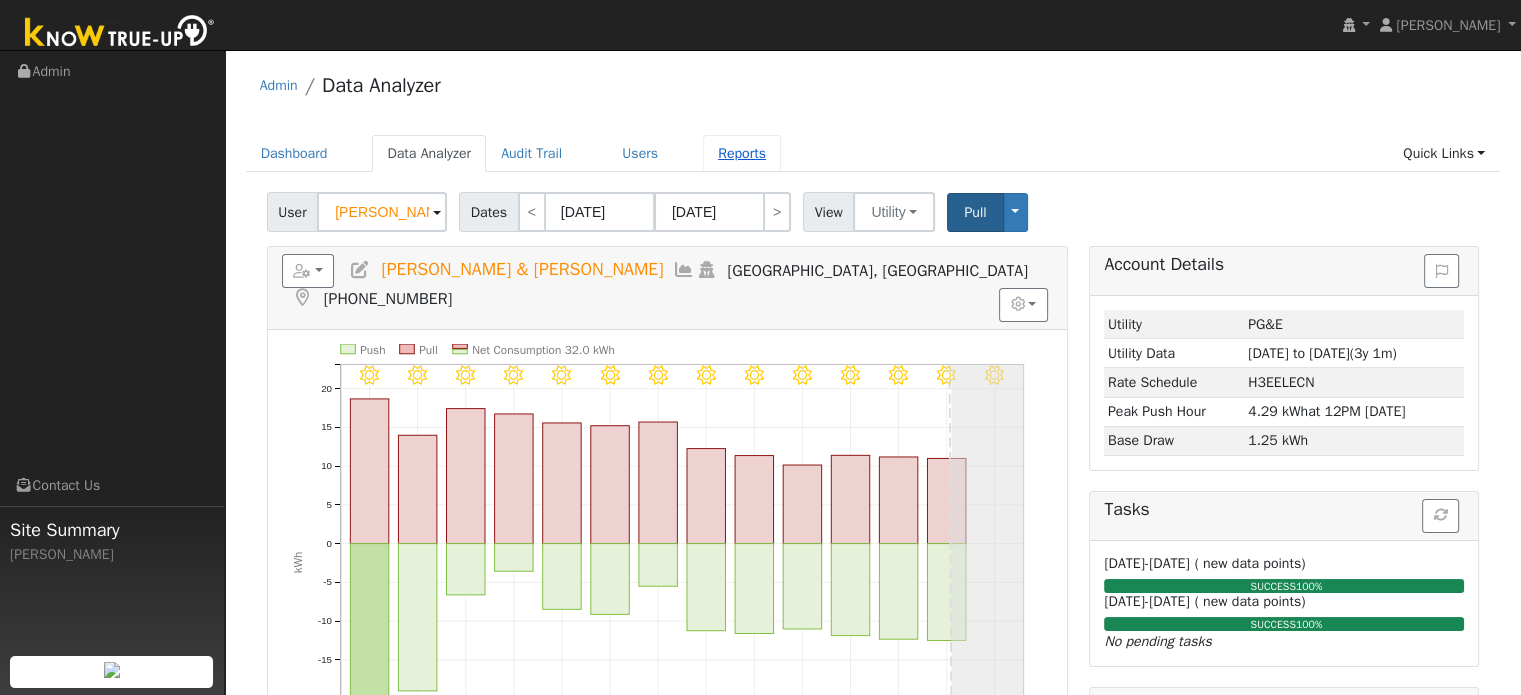 click on "Reports" at bounding box center [742, 153] 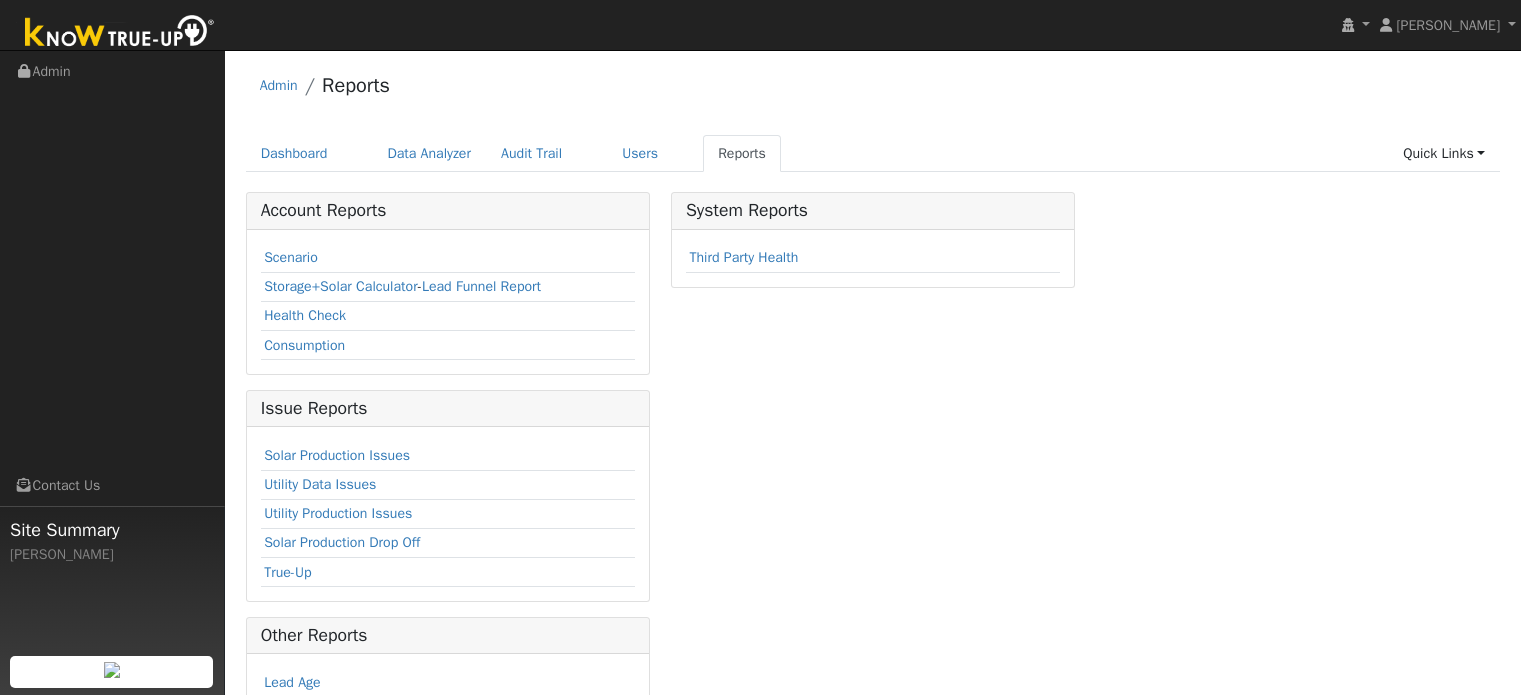 scroll, scrollTop: 0, scrollLeft: 0, axis: both 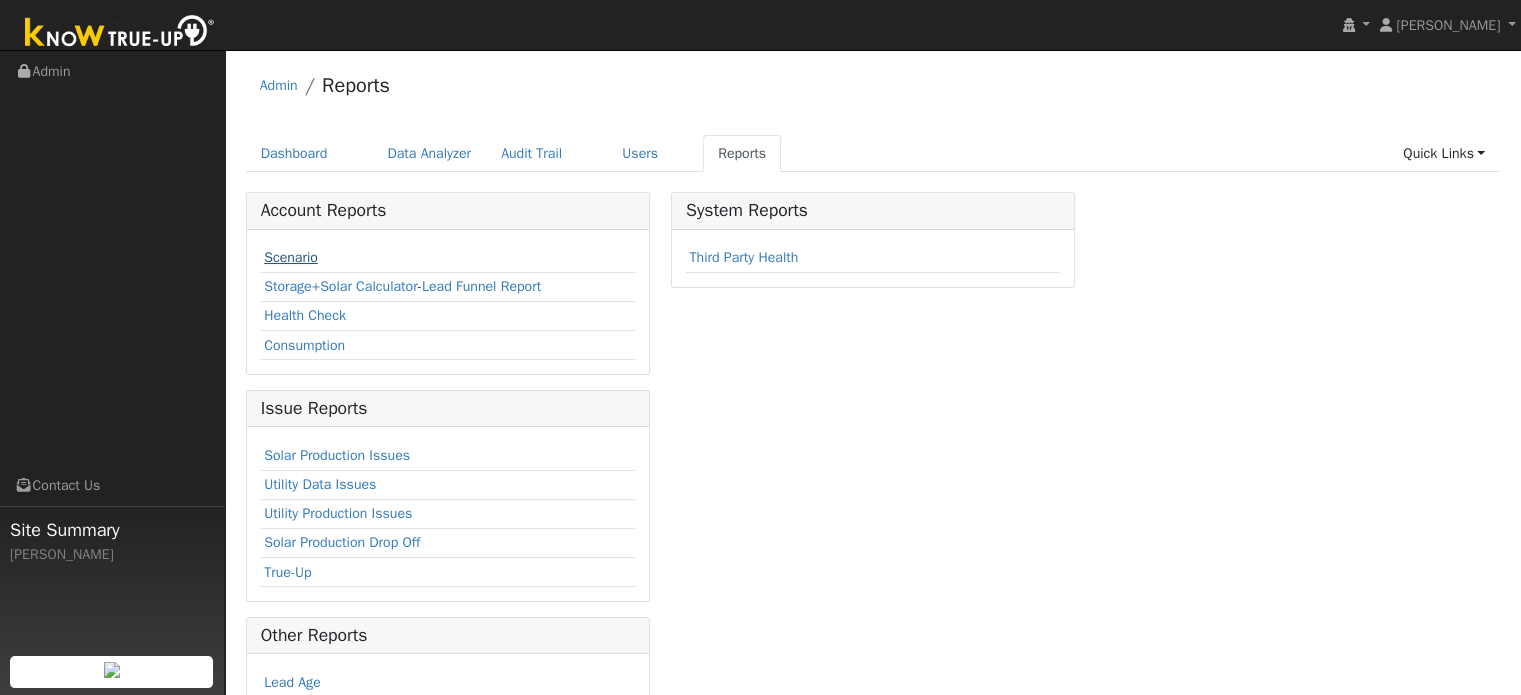 click on "Scenario" at bounding box center (291, 257) 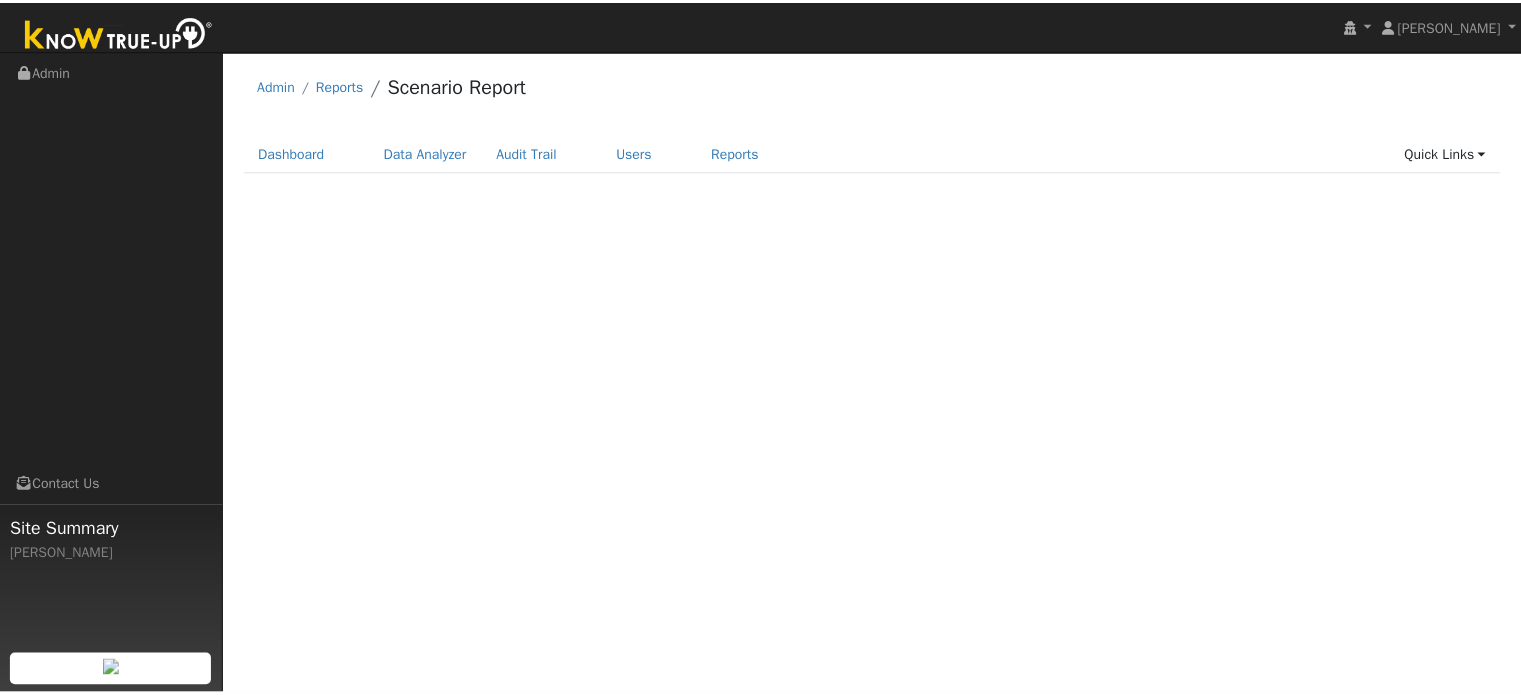 scroll, scrollTop: 0, scrollLeft: 0, axis: both 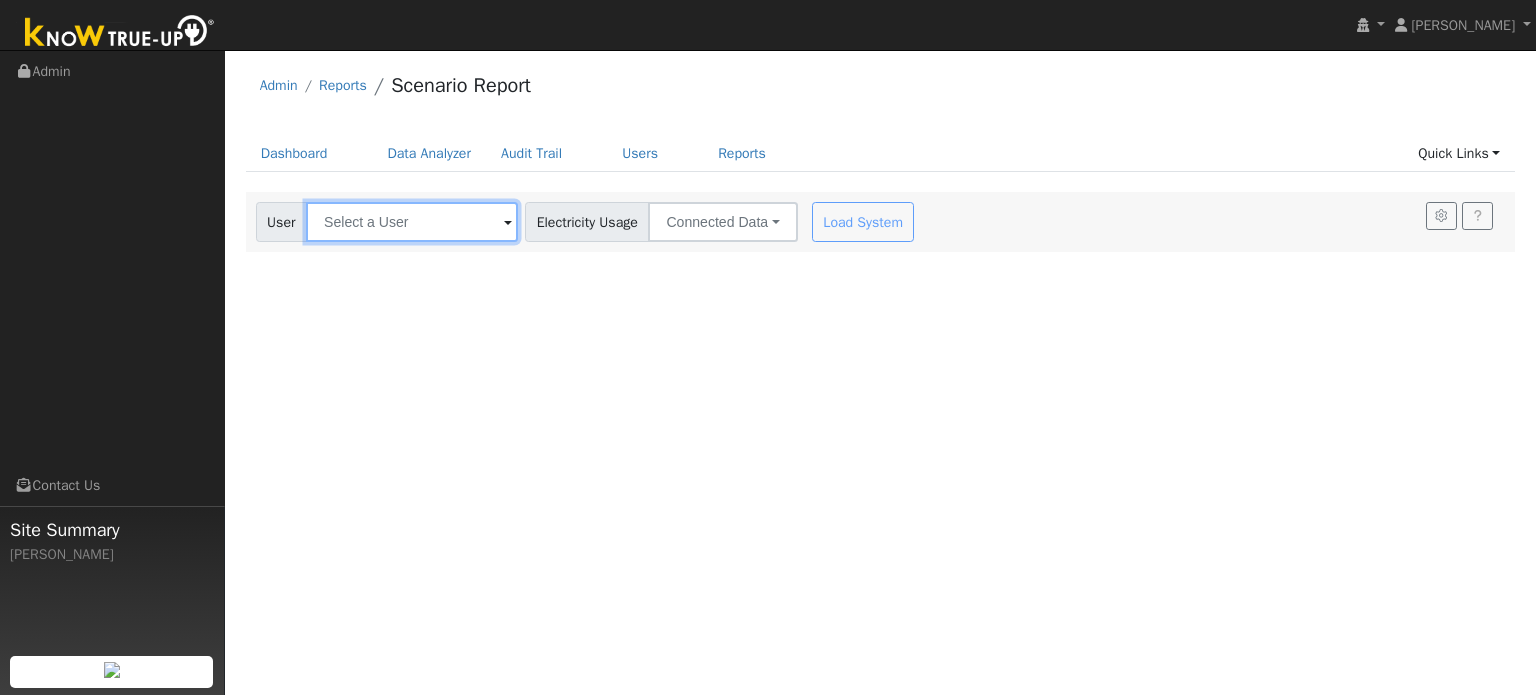 click at bounding box center [412, 222] 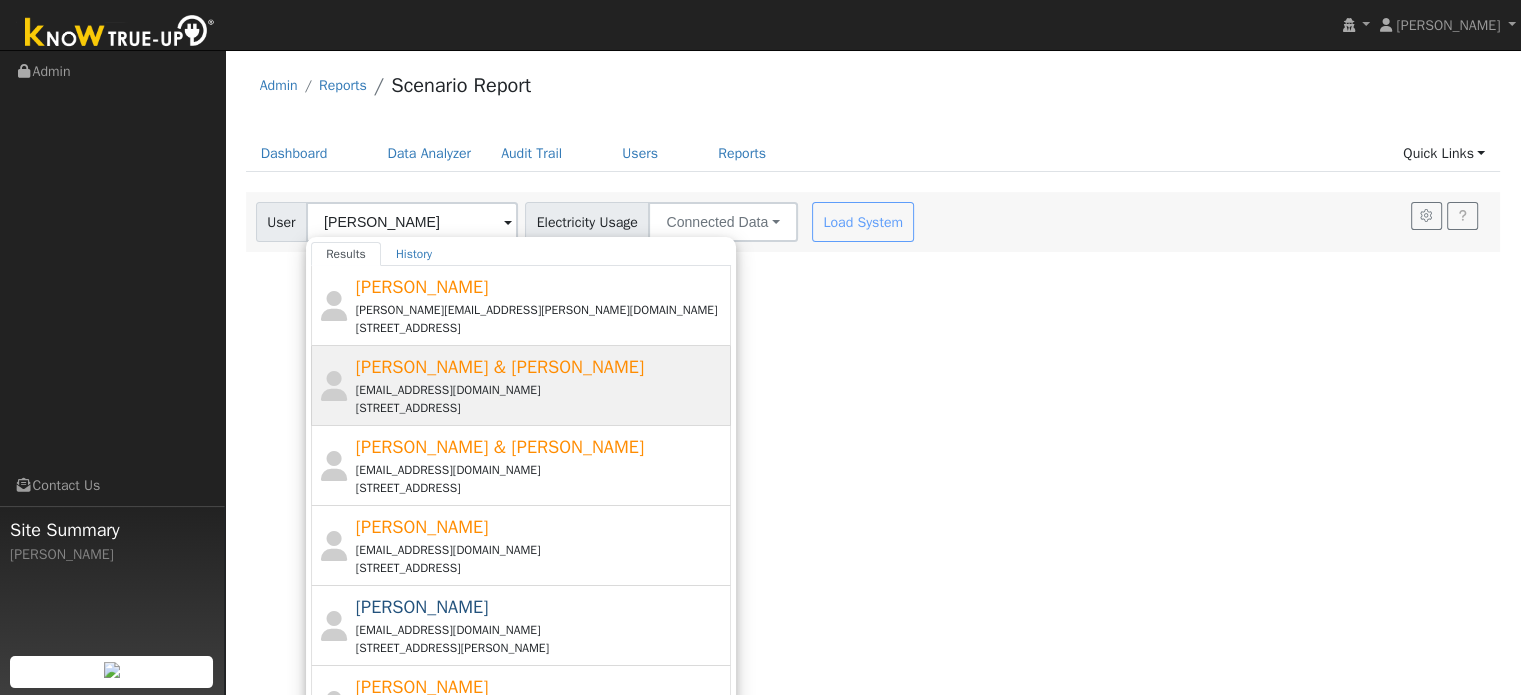 click on "[EMAIL_ADDRESS][DOMAIN_NAME]" at bounding box center [541, 390] 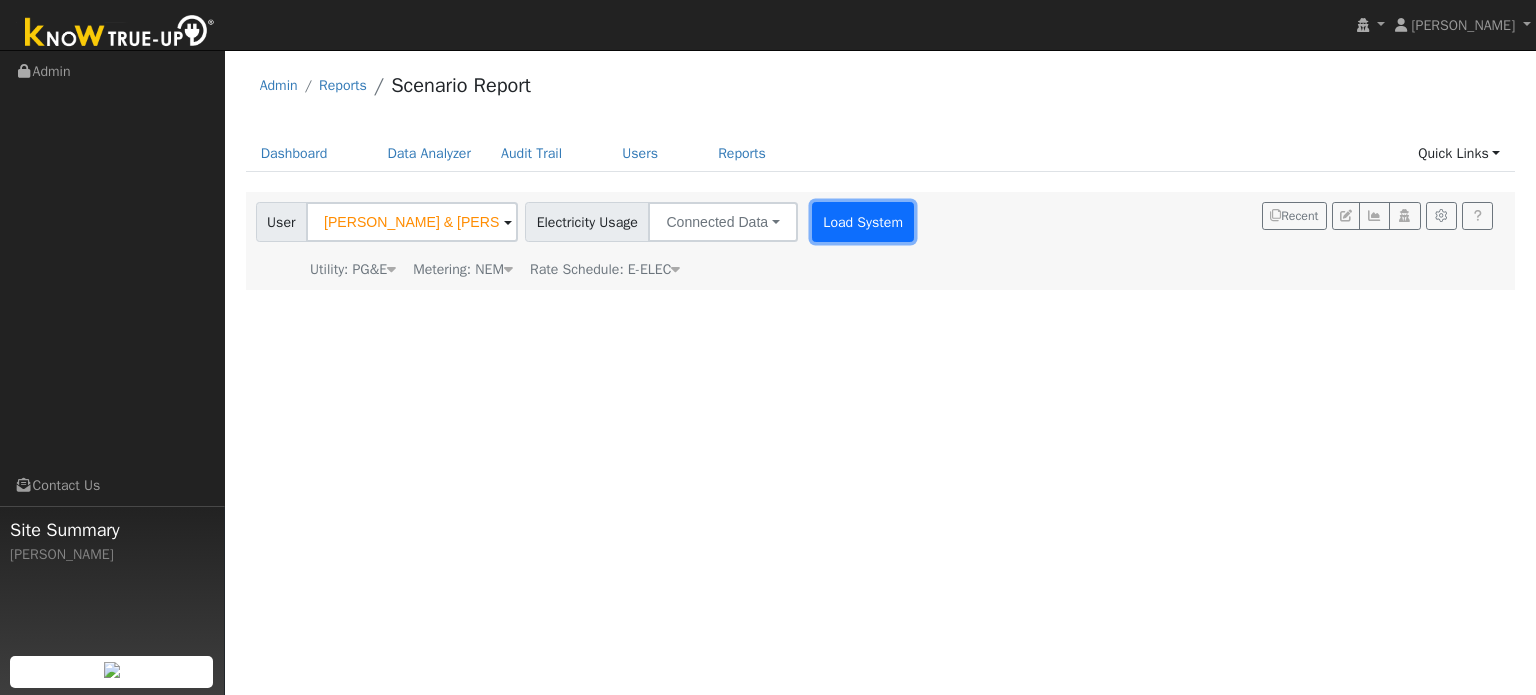 click on "Load System" at bounding box center [863, 222] 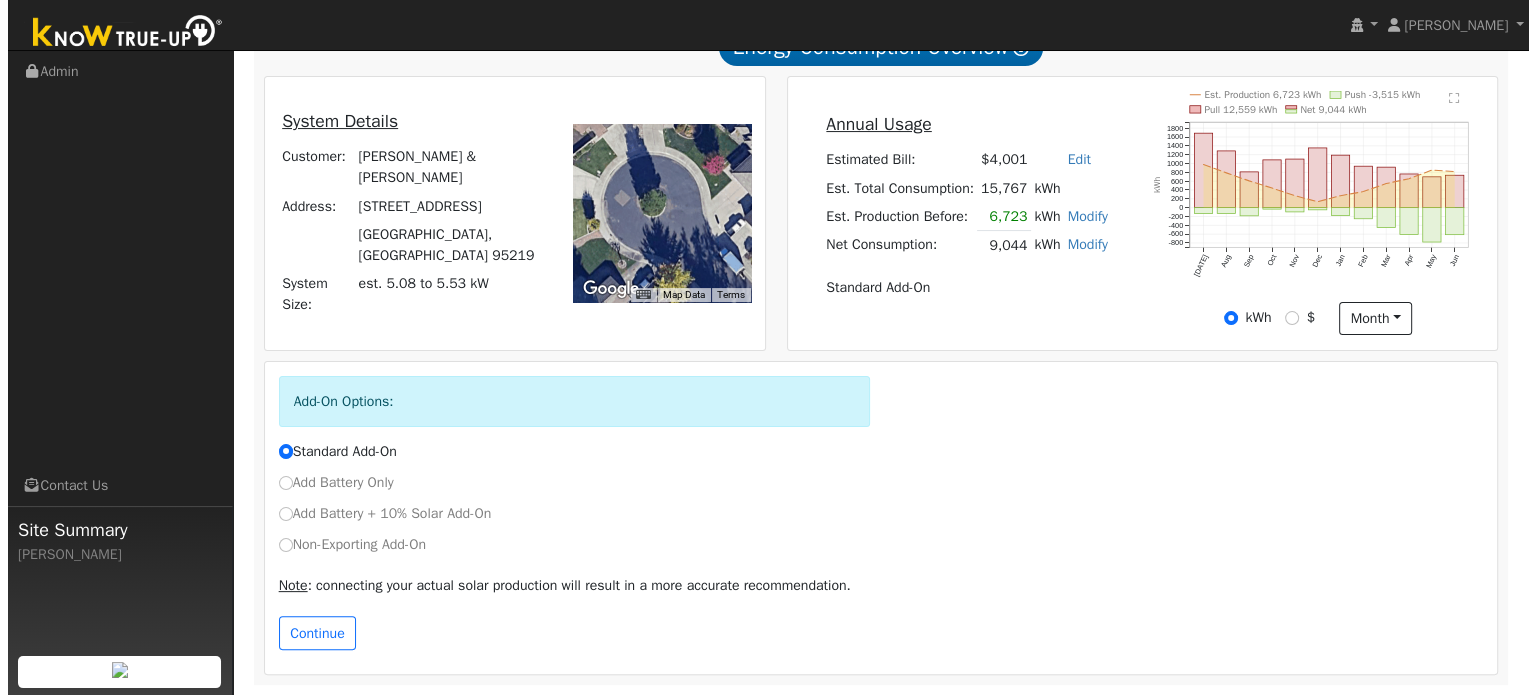 scroll, scrollTop: 0, scrollLeft: 0, axis: both 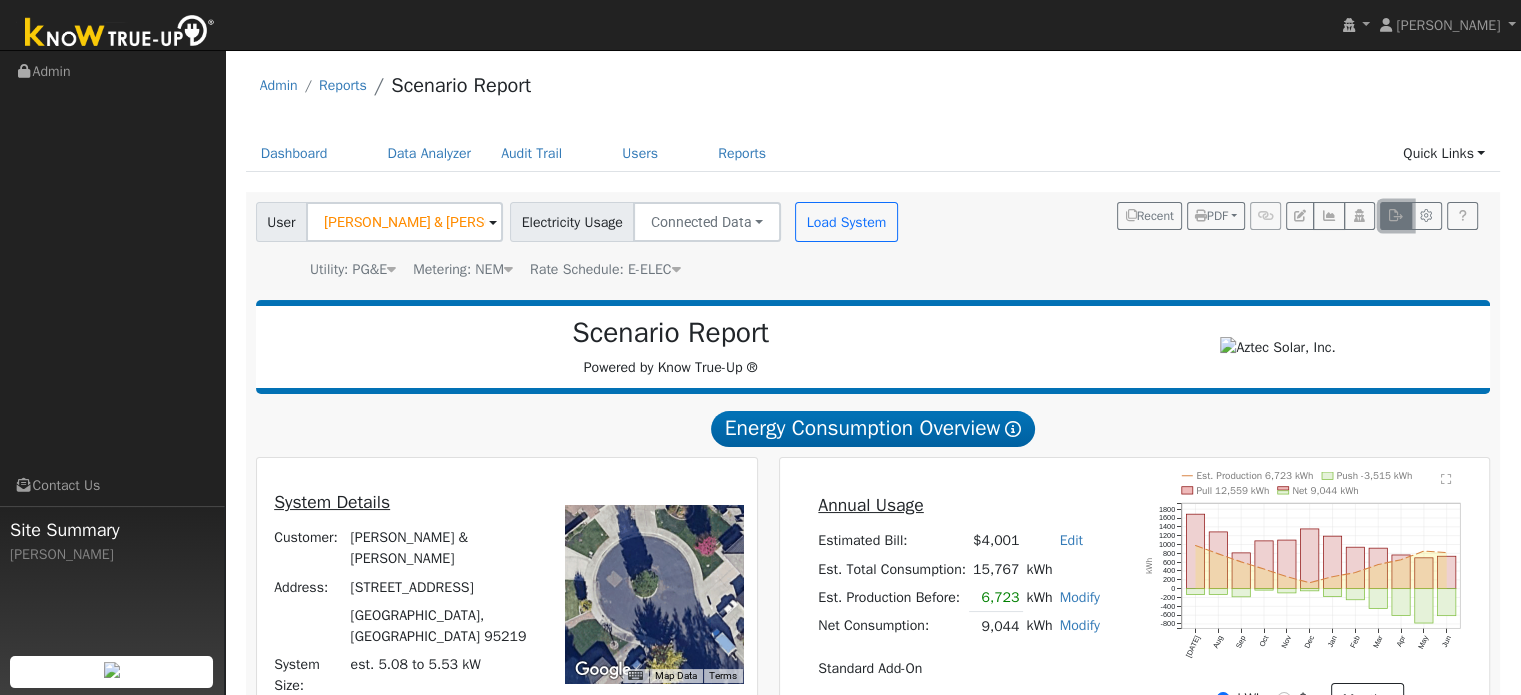 click at bounding box center [1395, 216] 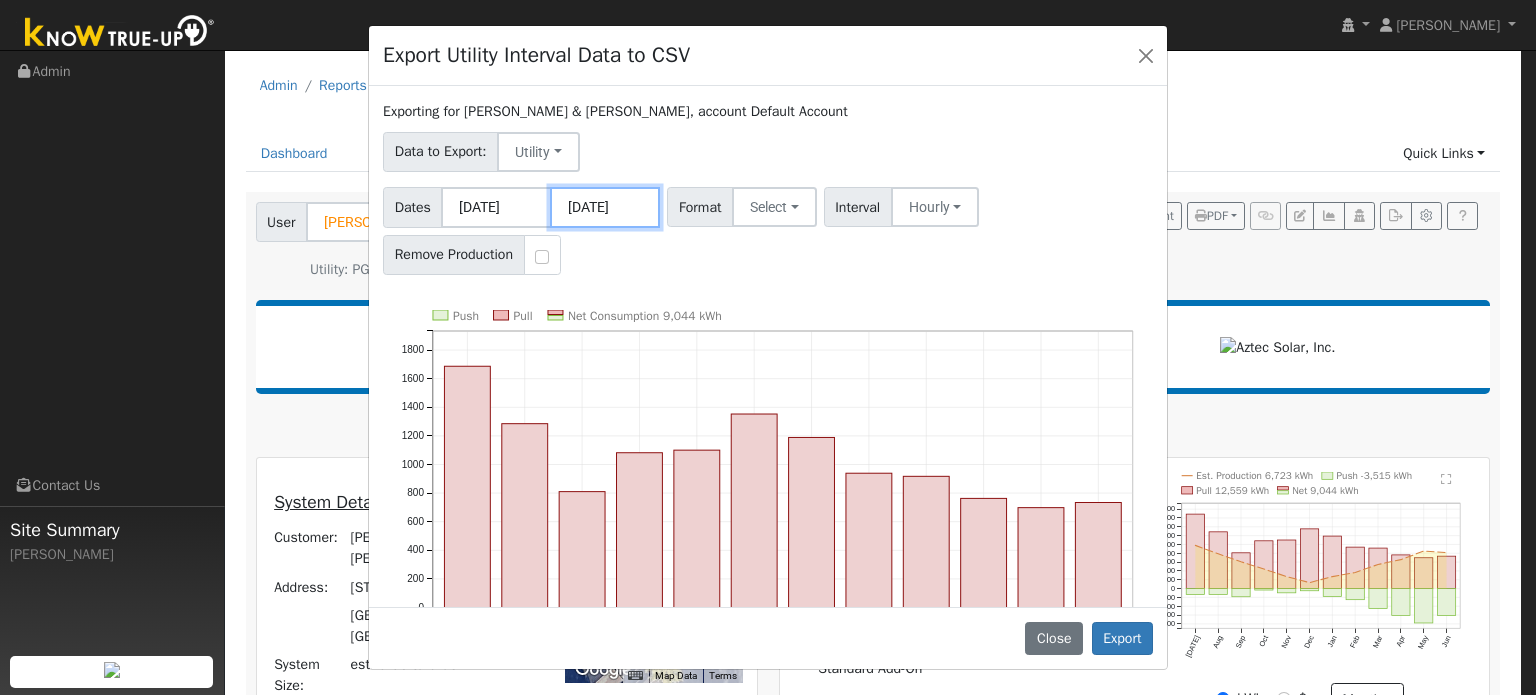 click on "[DATE]" at bounding box center (605, 207) 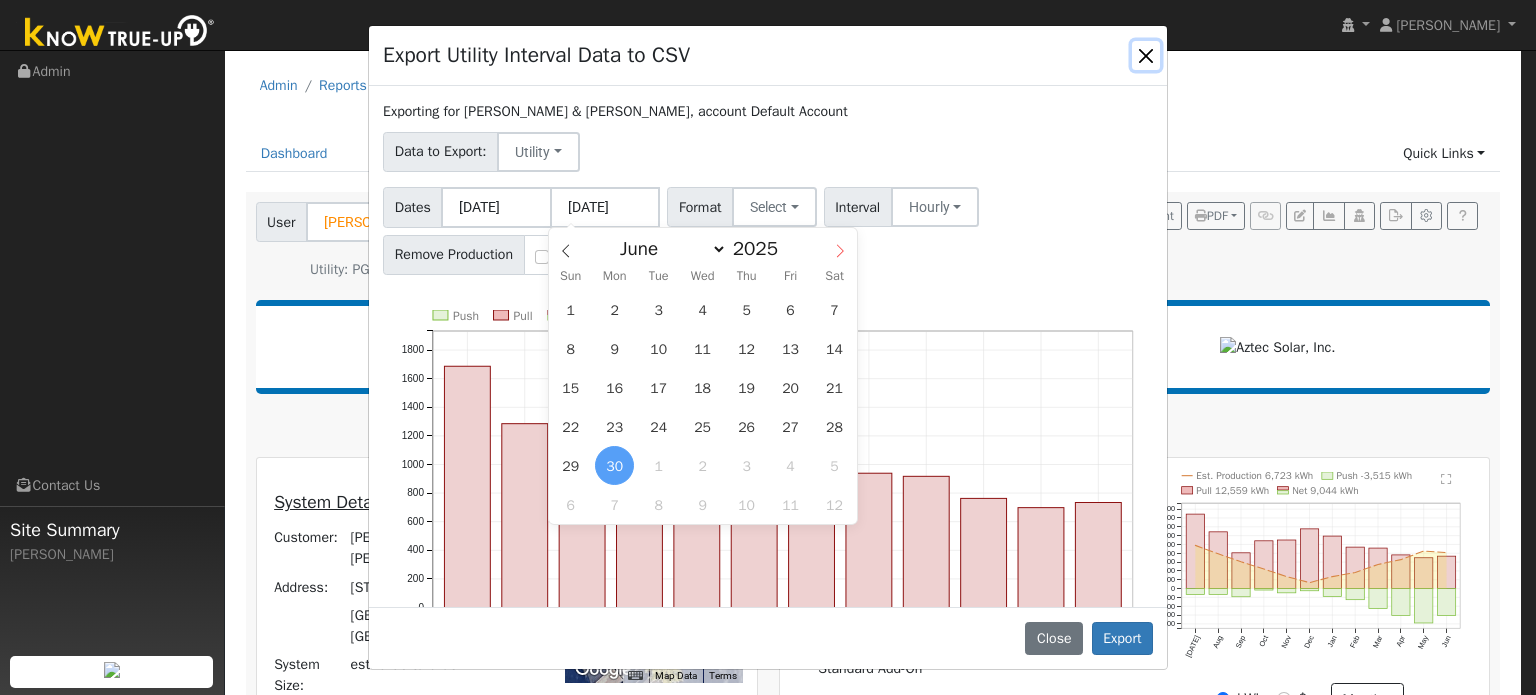 click at bounding box center [840, 245] 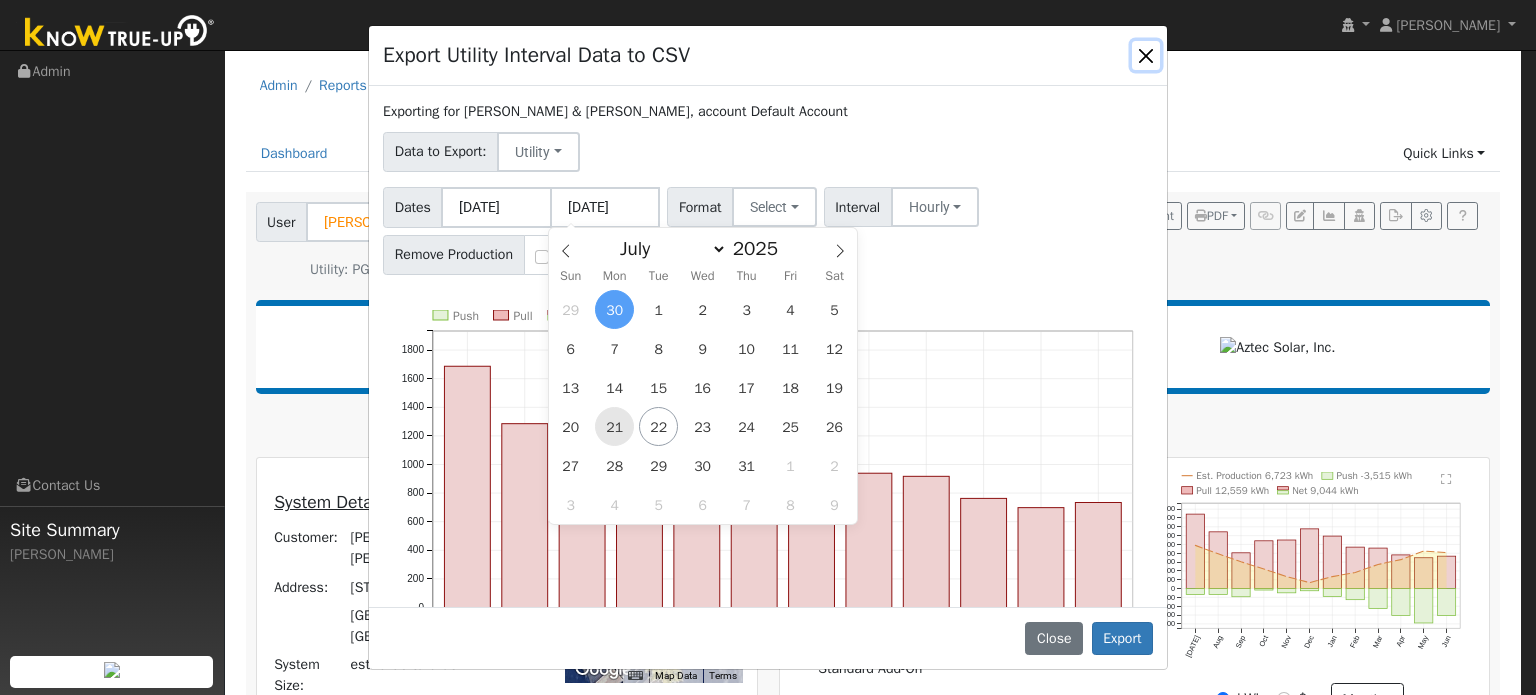 click on "21" at bounding box center [614, 426] 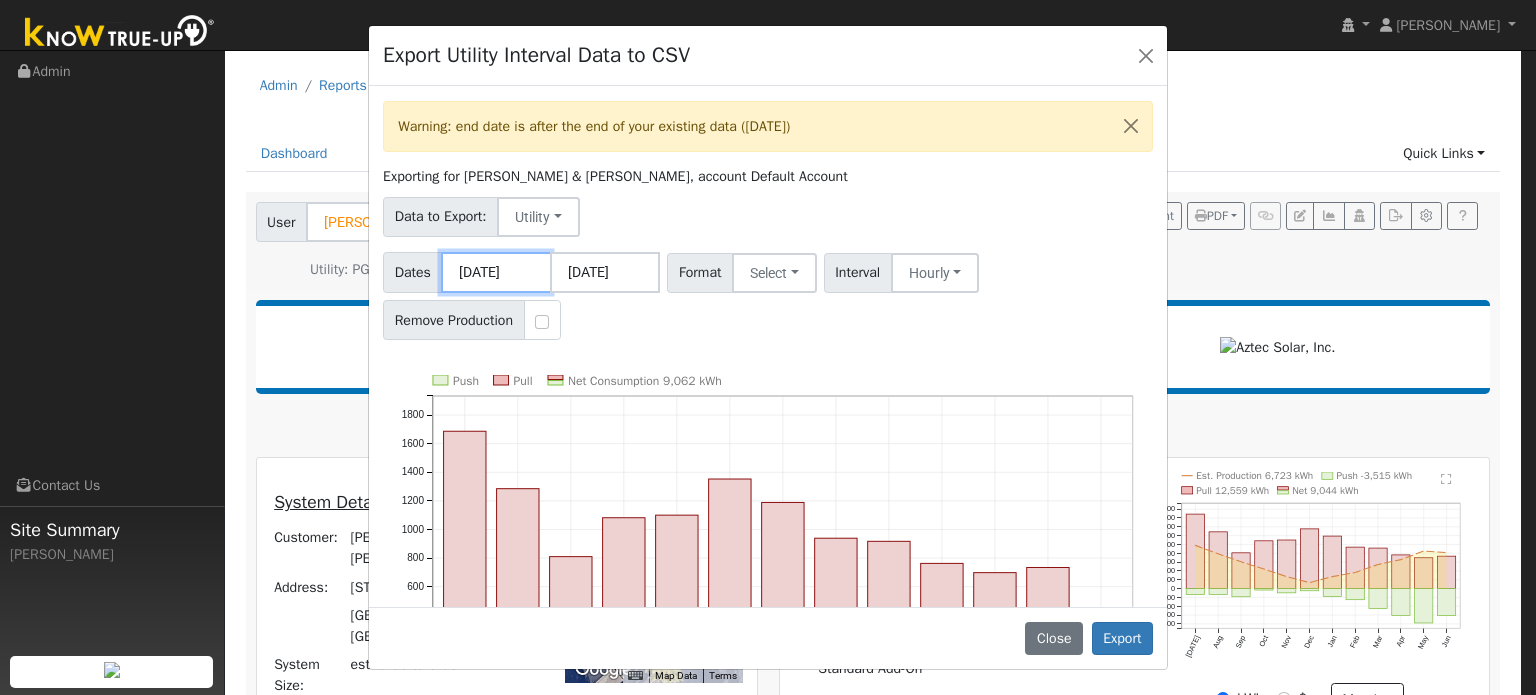 click on "[DATE]" at bounding box center [496, 272] 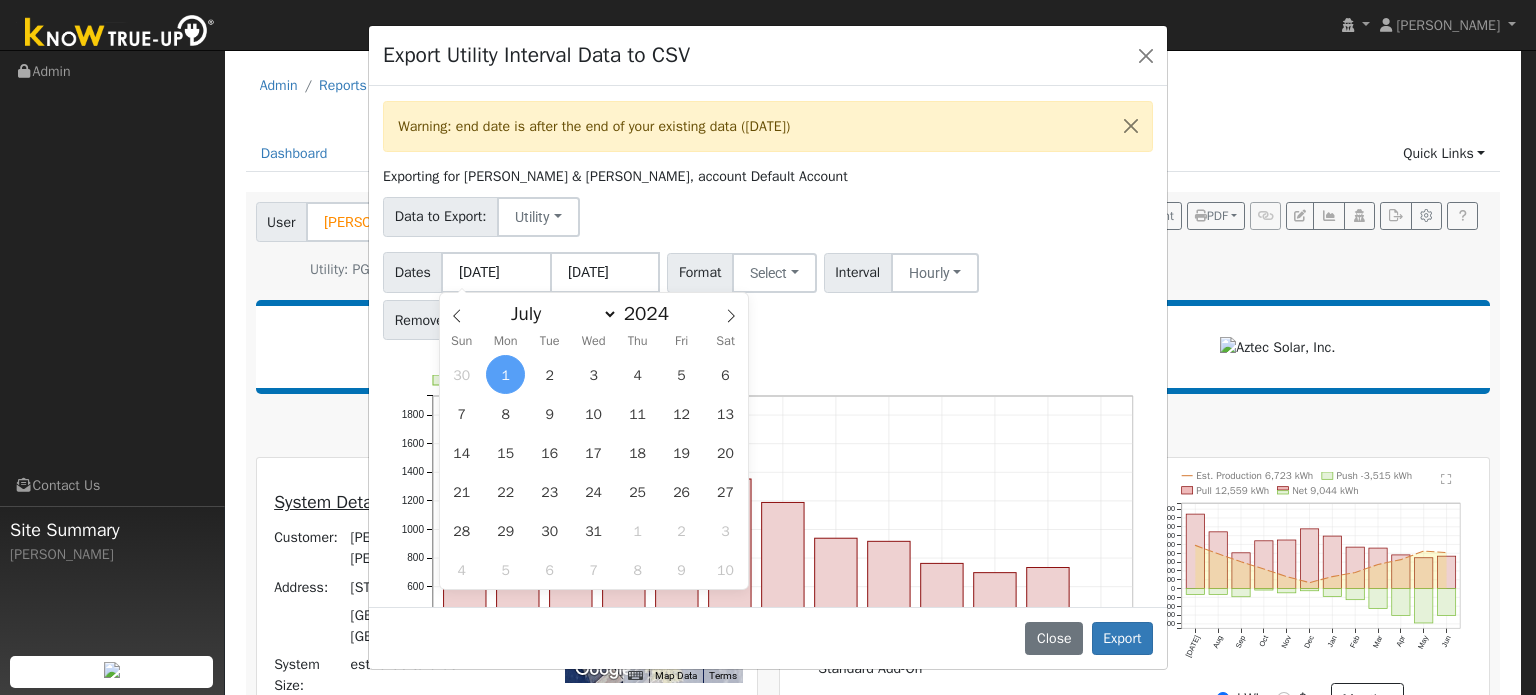 click on "Data to Export:  Utility Utility Solar" at bounding box center [768, 213] 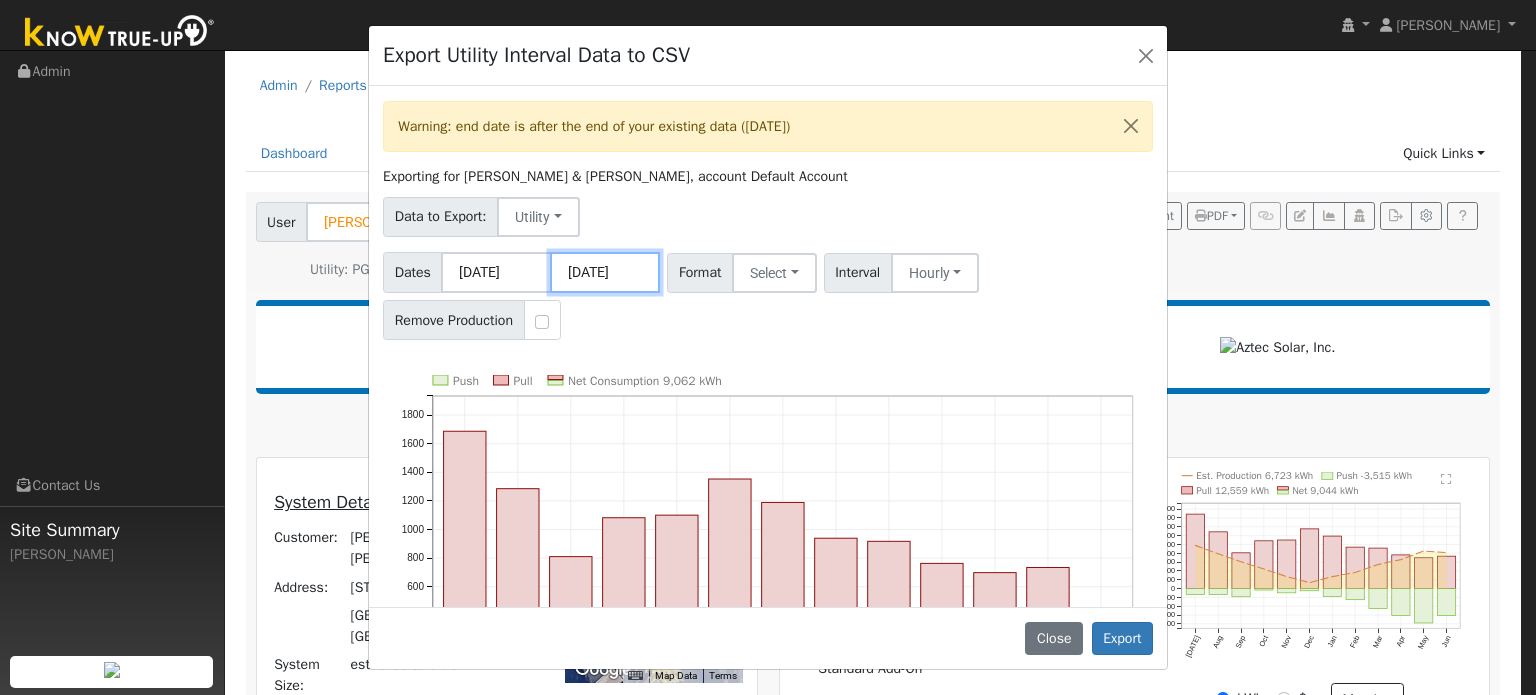 click on "[DATE]" at bounding box center (605, 272) 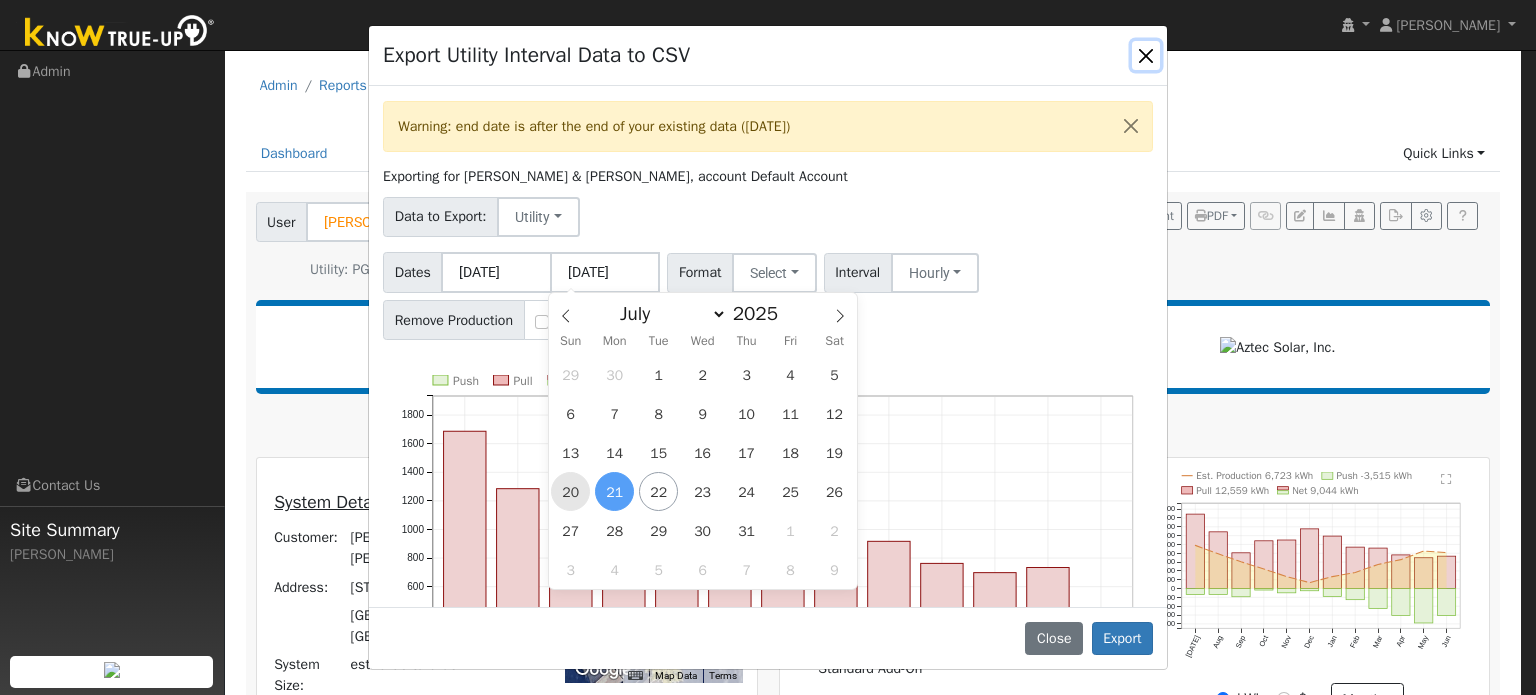 click on "20" at bounding box center [570, 491] 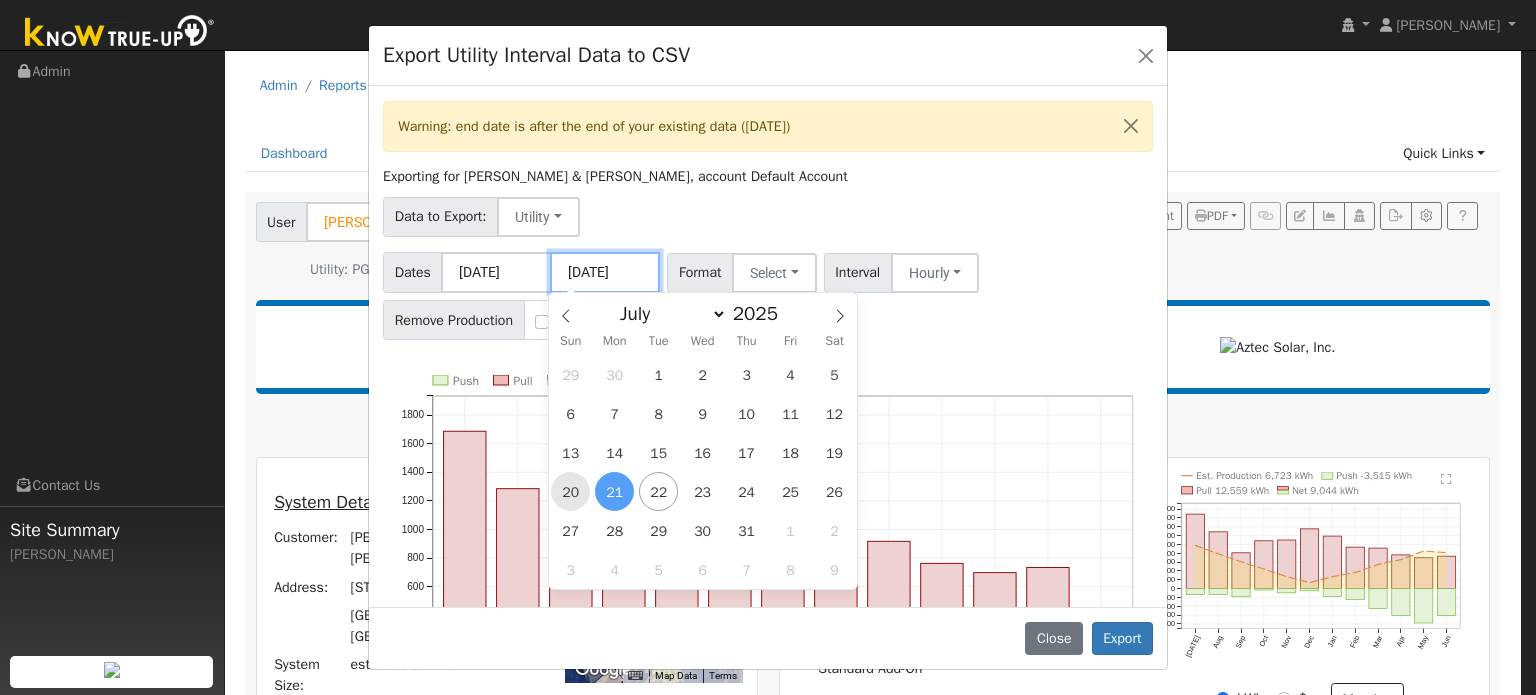 type on "[DATE]" 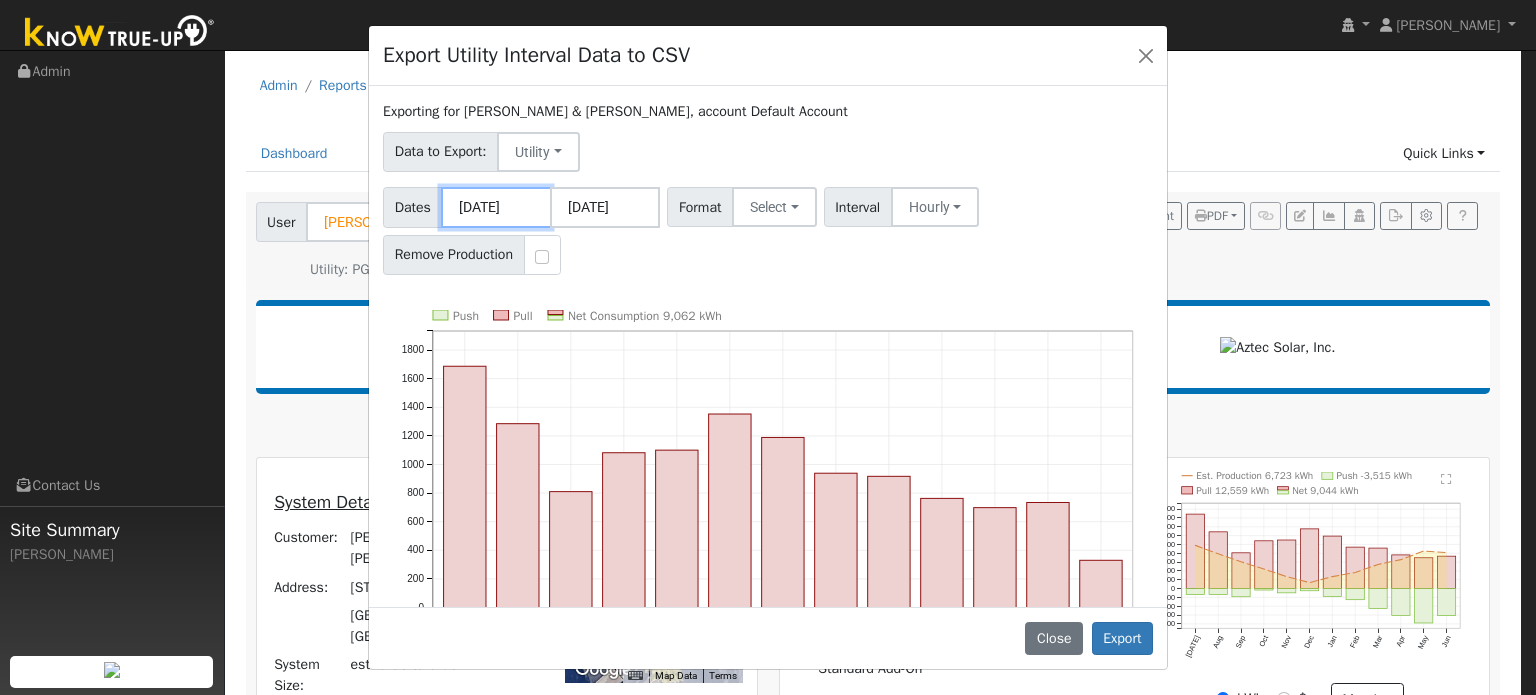 click on "[DATE]" at bounding box center (496, 207) 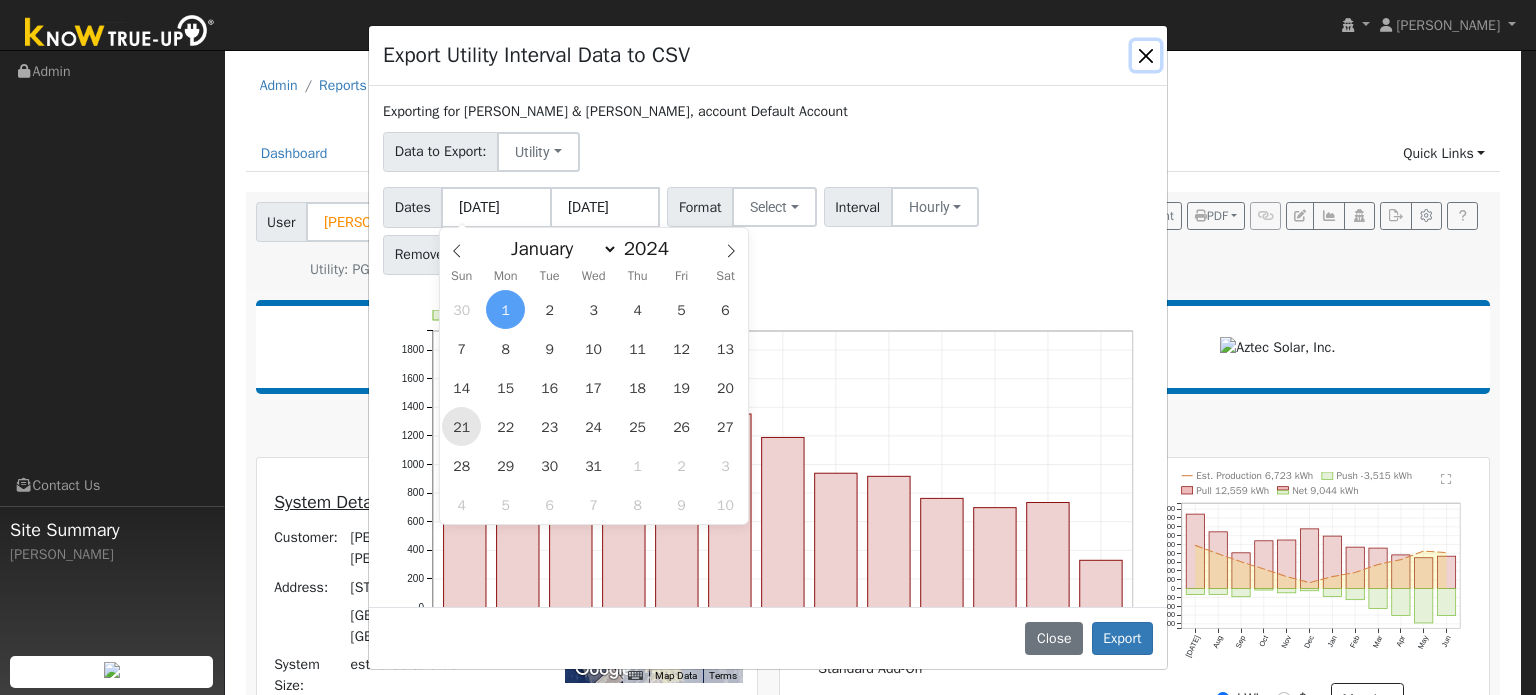 click on "21" at bounding box center [461, 426] 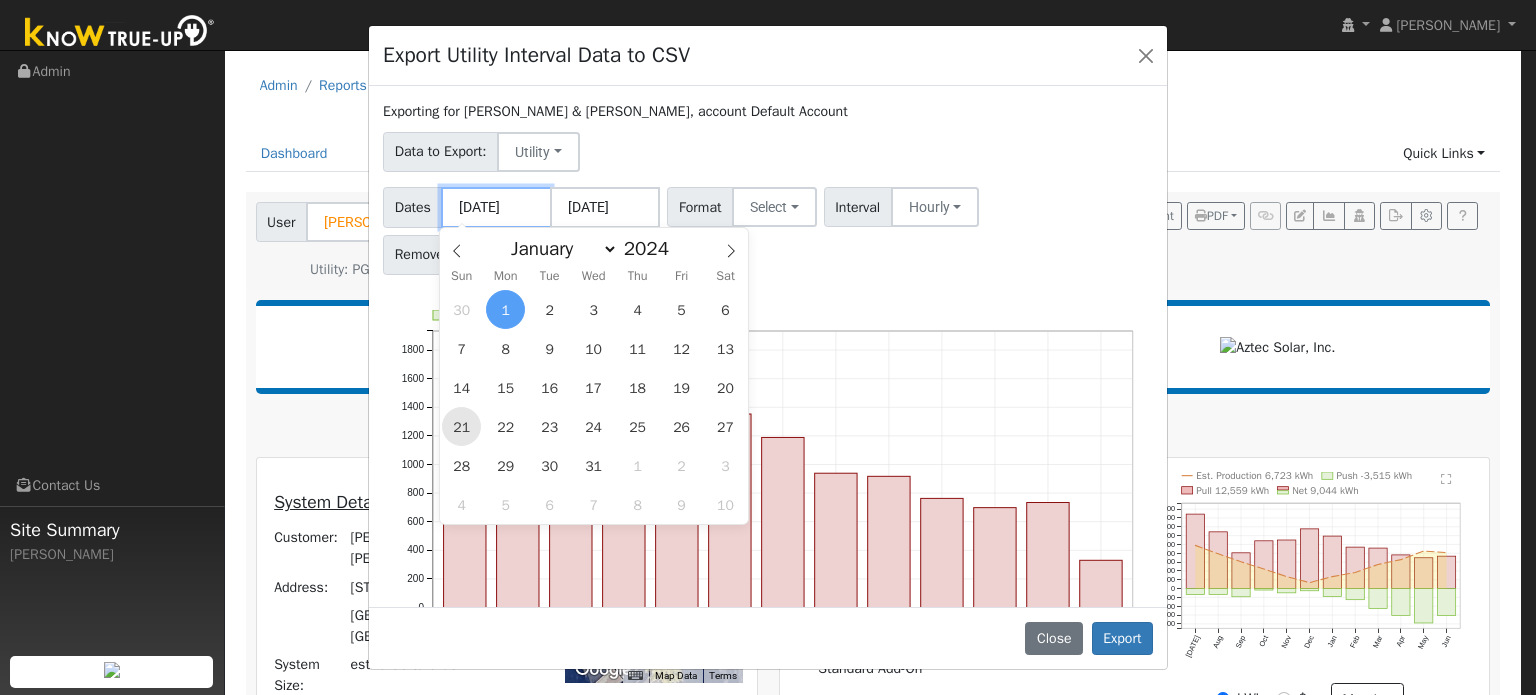 type on "[DATE]" 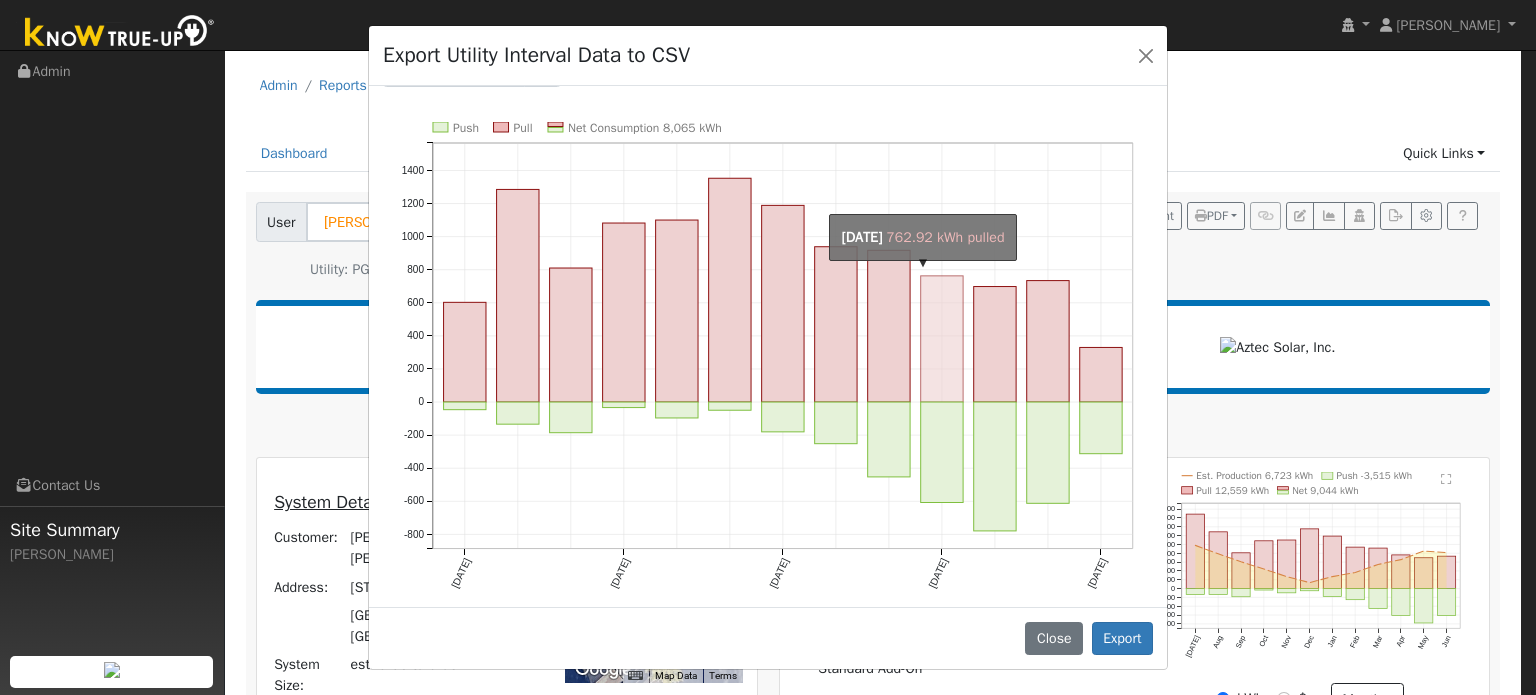 scroll, scrollTop: 0, scrollLeft: 0, axis: both 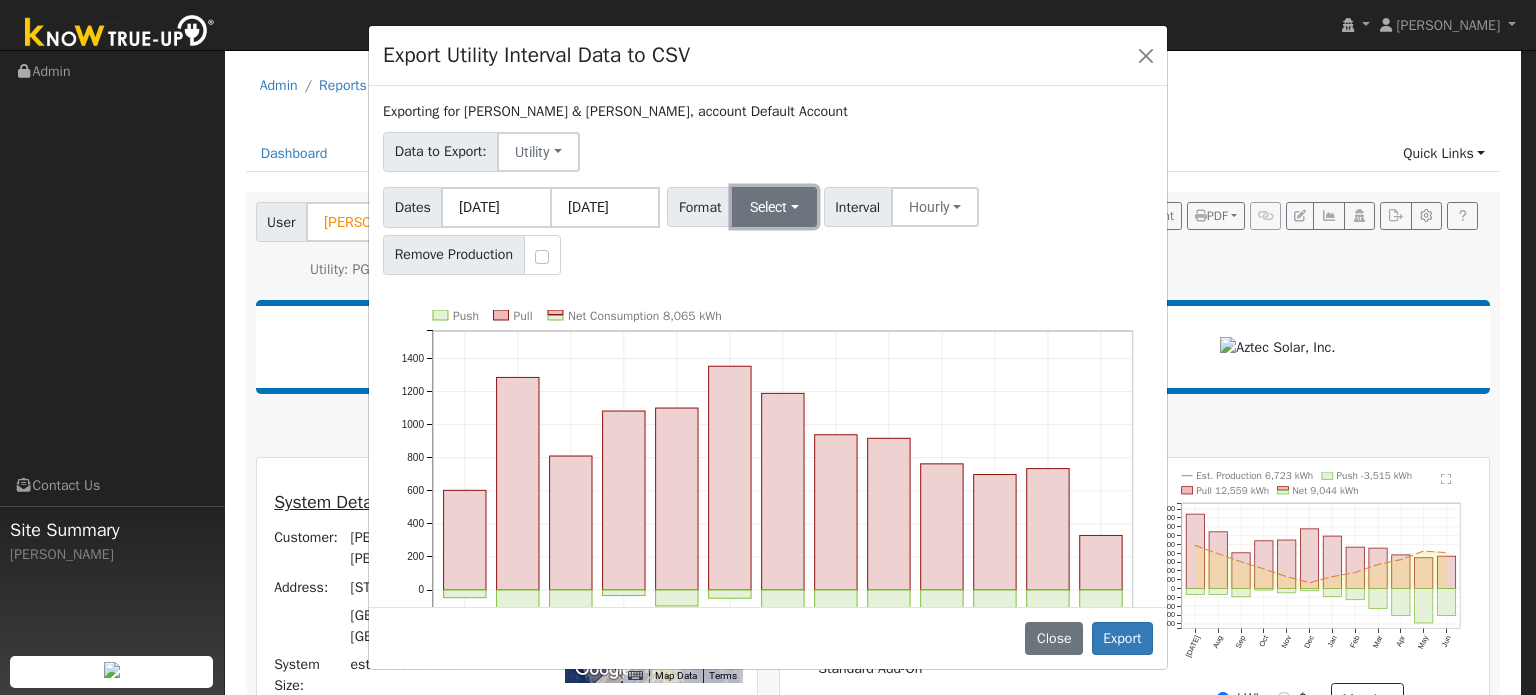 click on "Select" at bounding box center (774, 207) 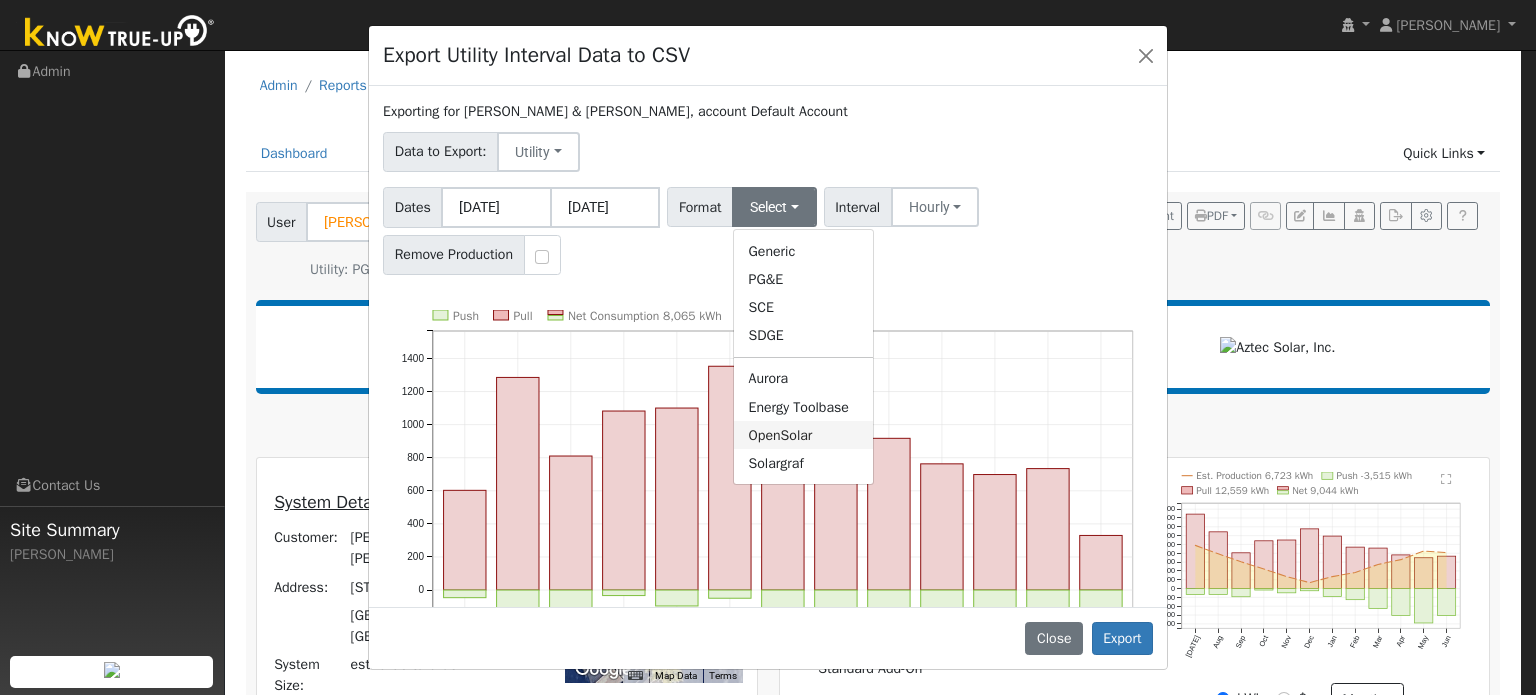 click on "OpenSolar" at bounding box center (803, 435) 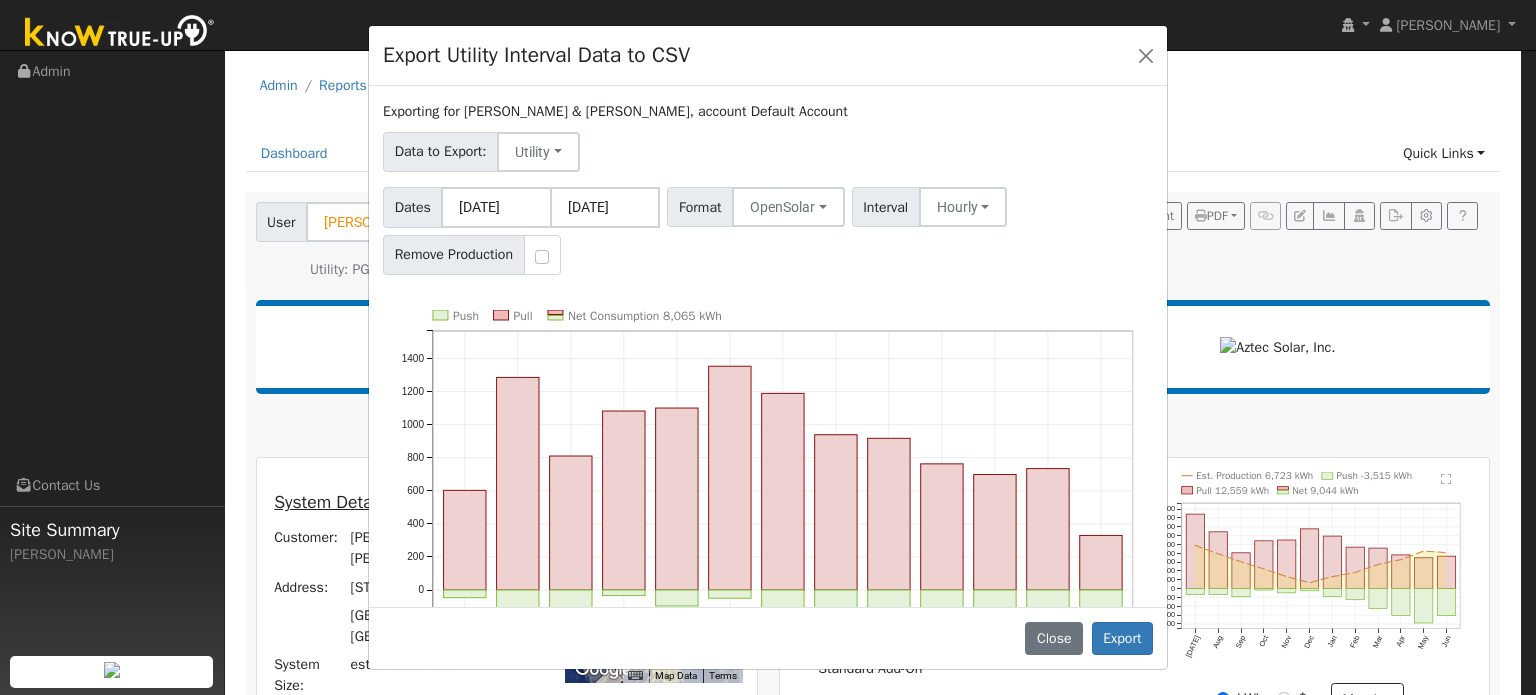 scroll, scrollTop: 188, scrollLeft: 0, axis: vertical 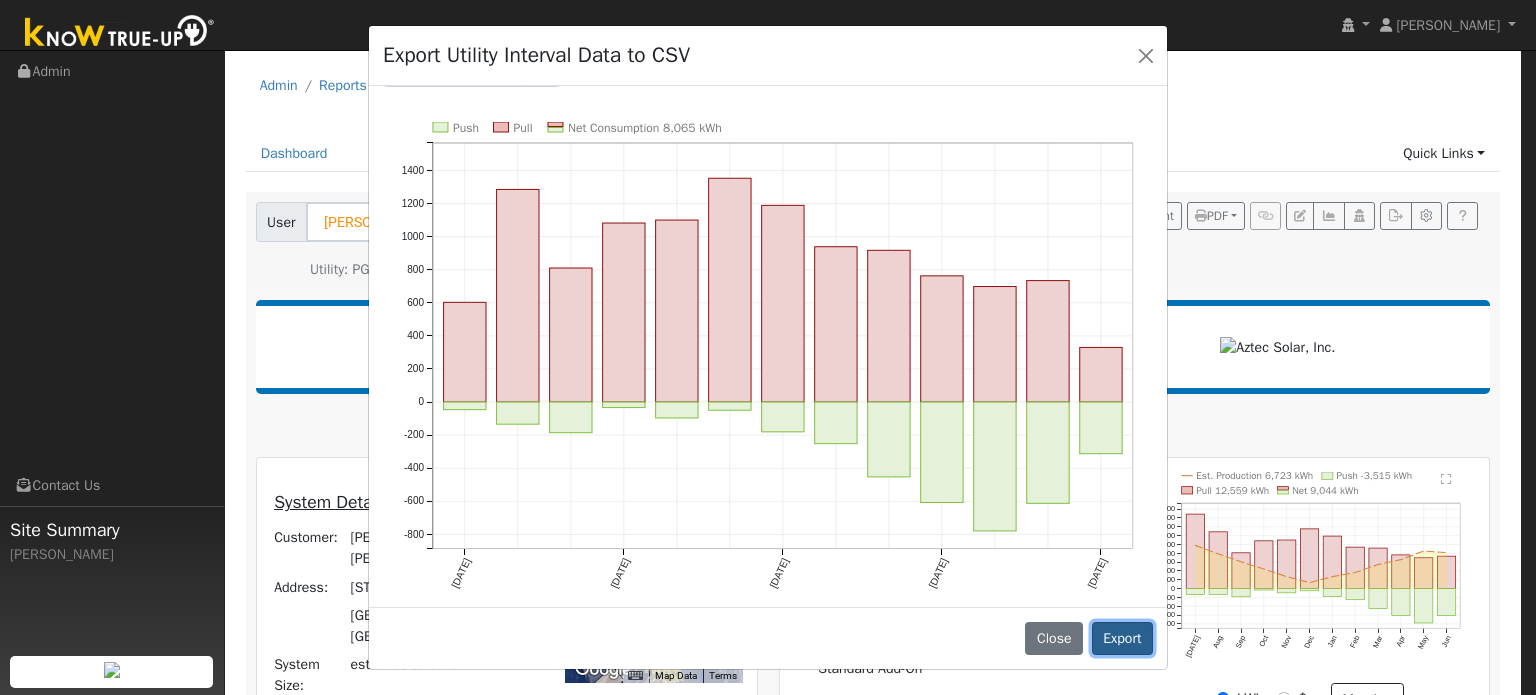 click on "Export" at bounding box center [1122, 639] 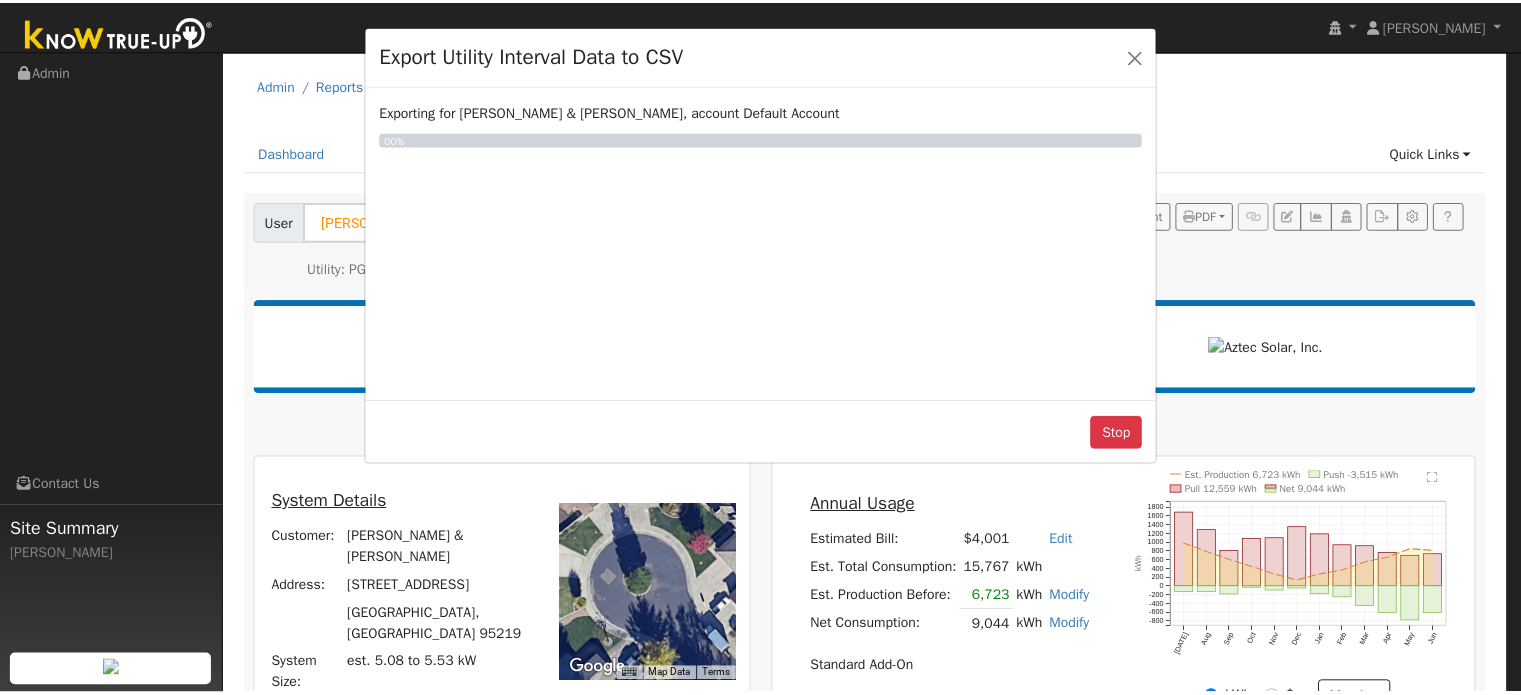 scroll, scrollTop: 0, scrollLeft: 0, axis: both 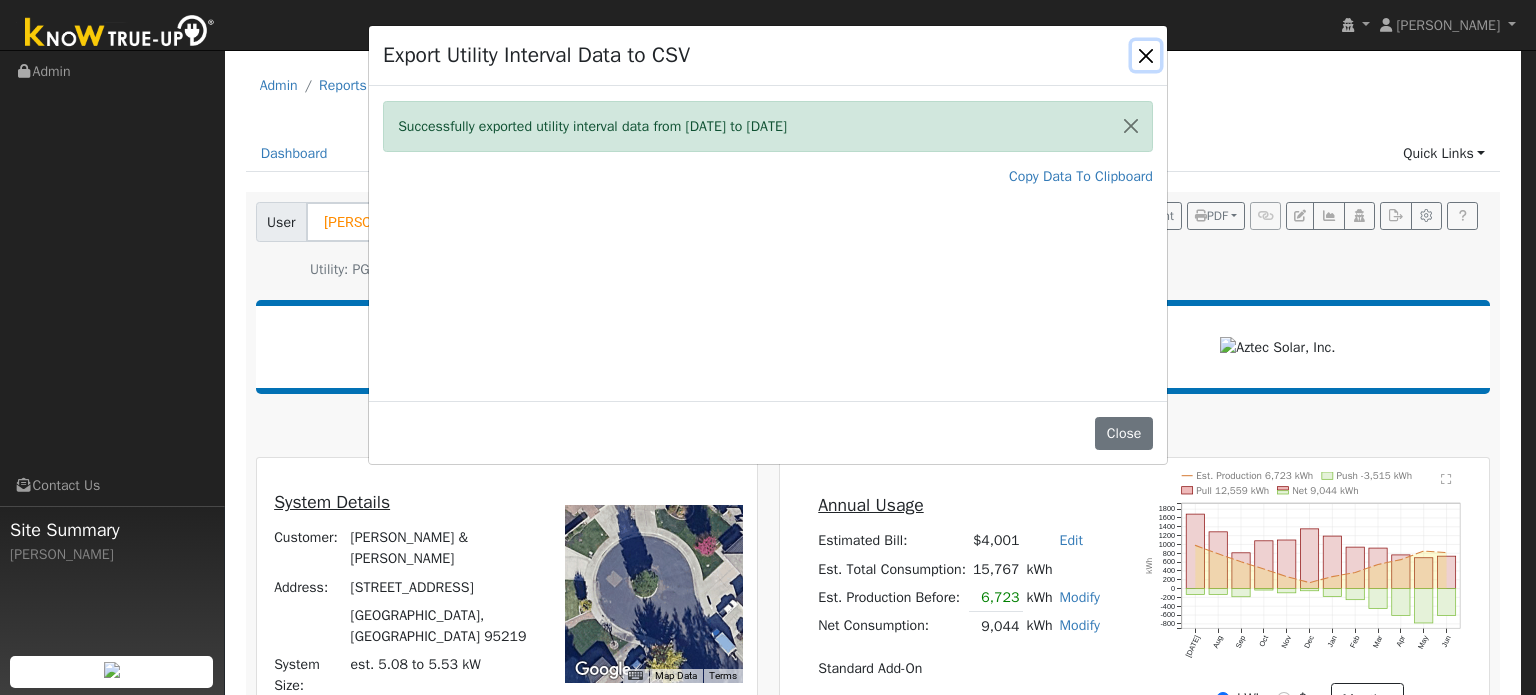 click at bounding box center [1146, 55] 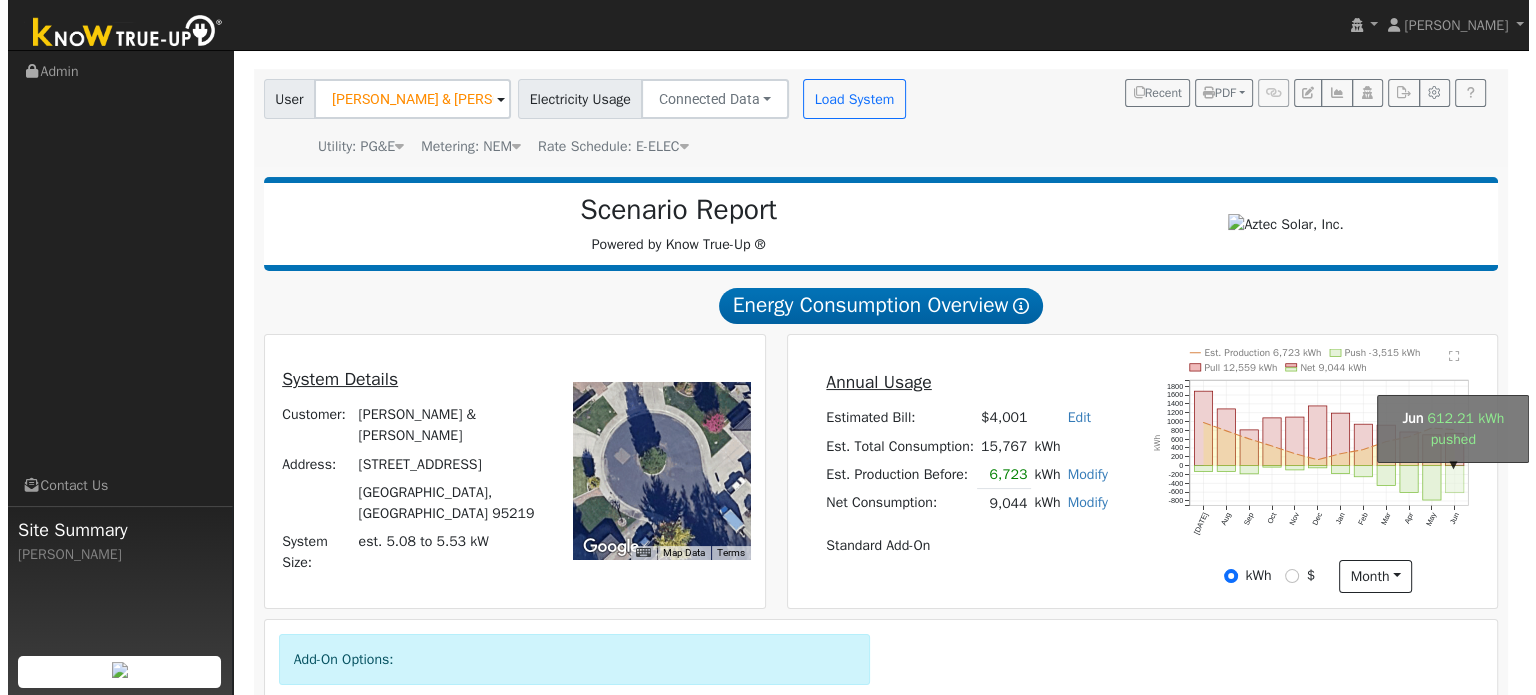 scroll, scrollTop: 0, scrollLeft: 0, axis: both 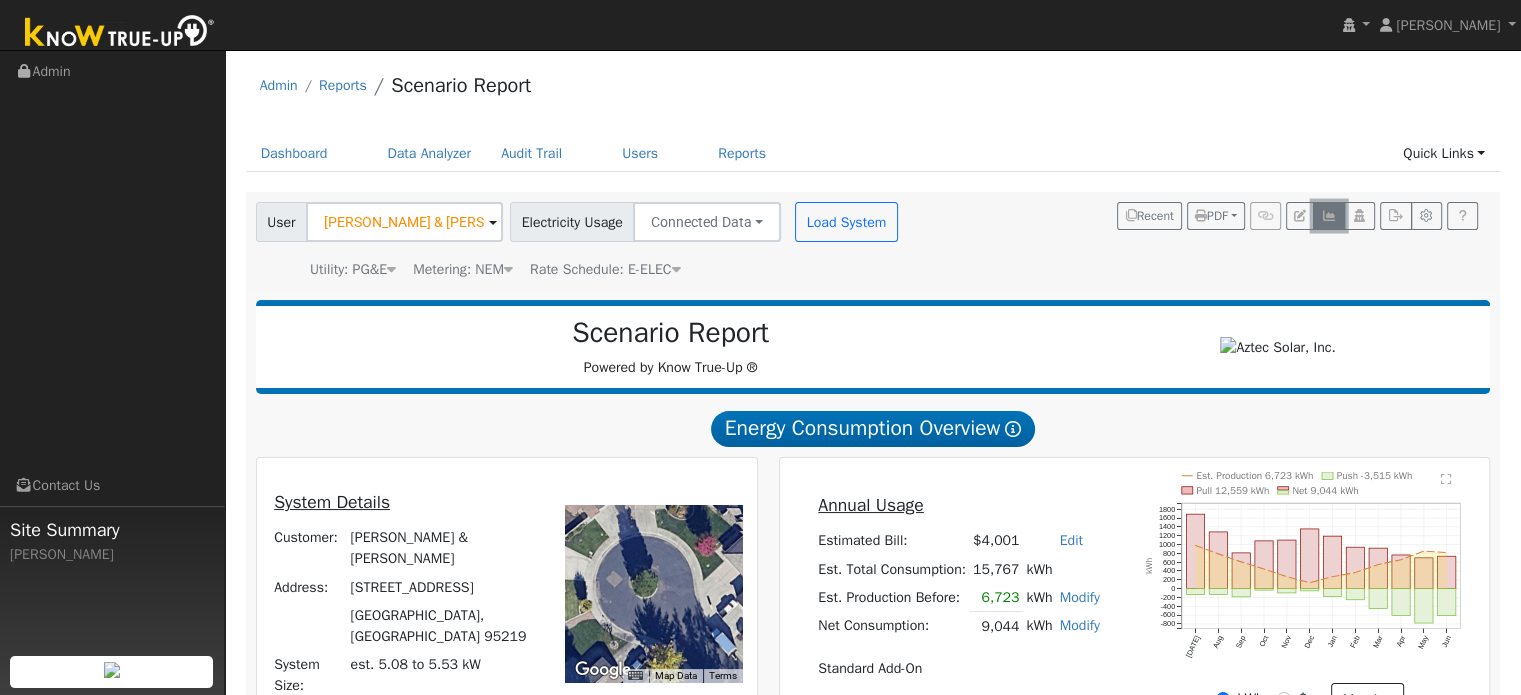 click at bounding box center (1328, 216) 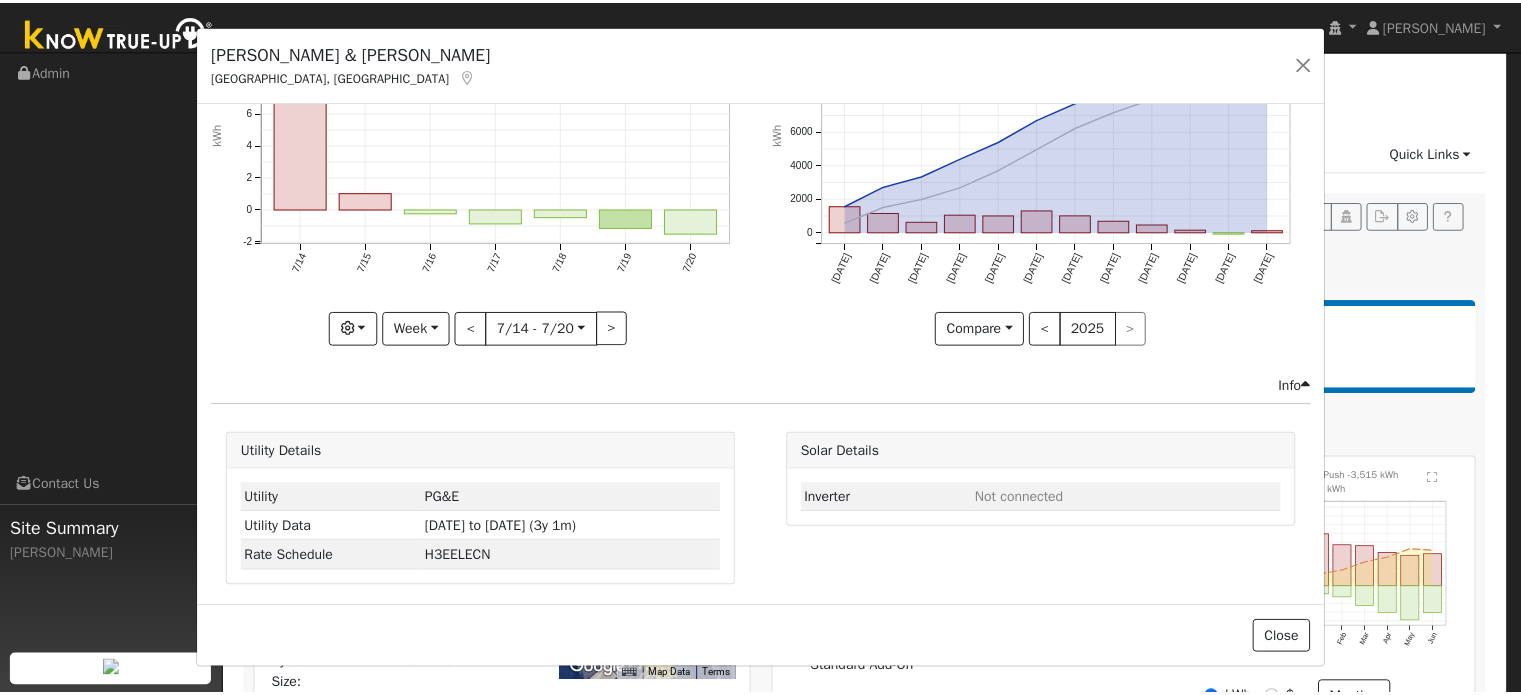 scroll, scrollTop: 0, scrollLeft: 0, axis: both 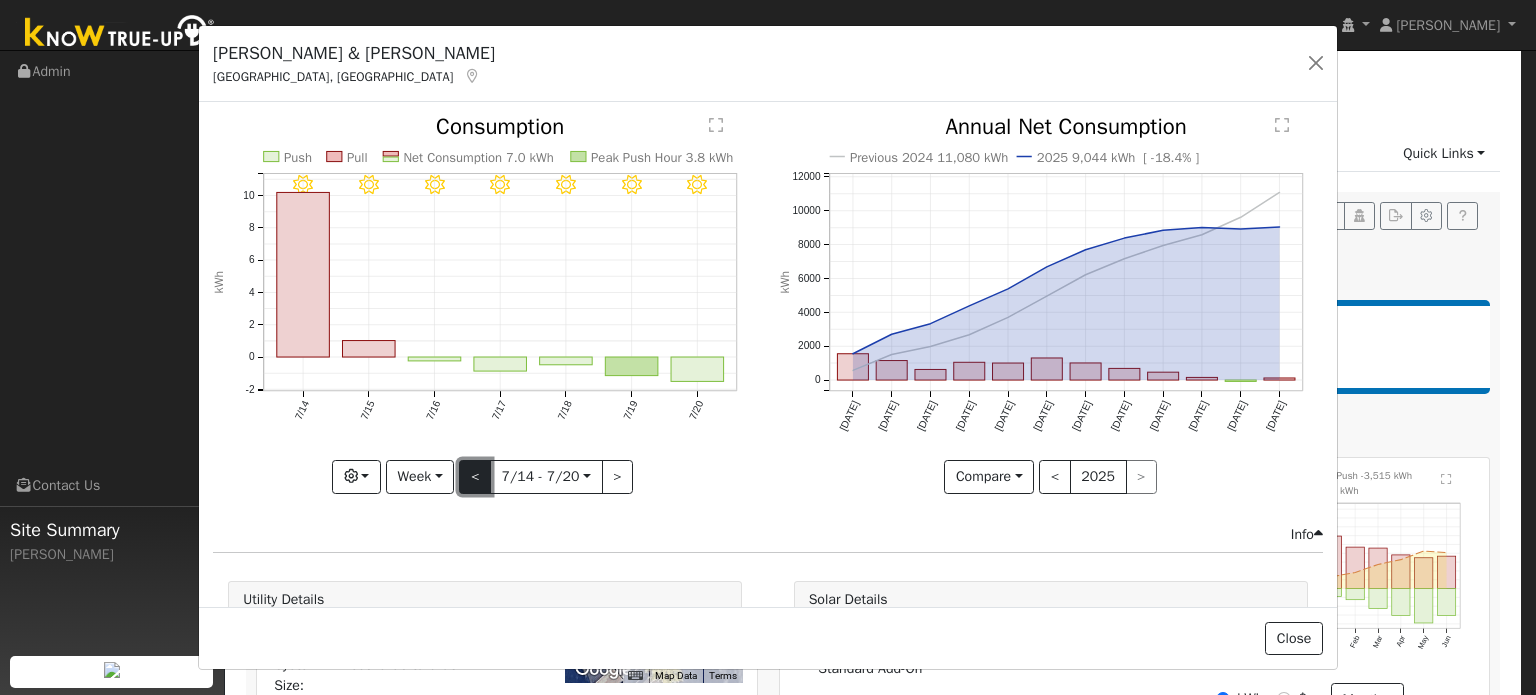 click on "<" at bounding box center (475, 477) 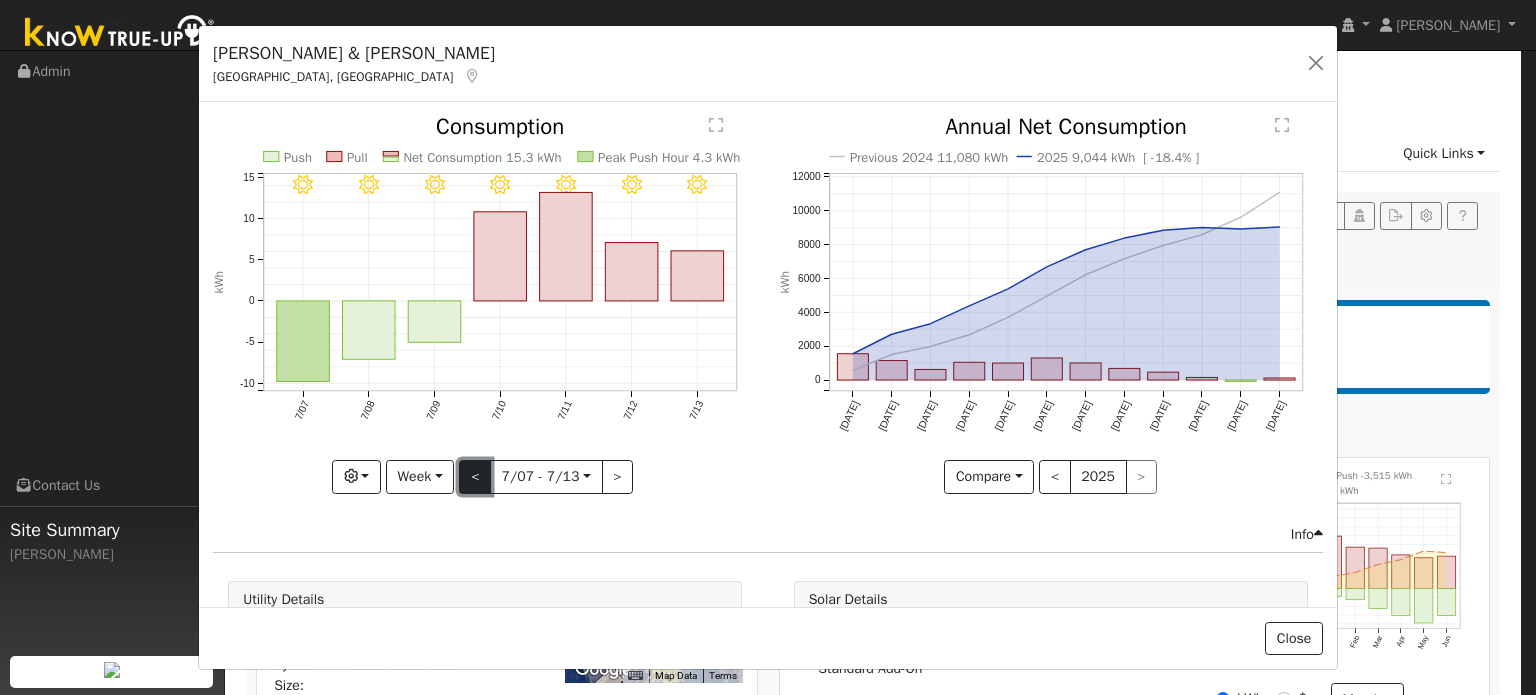 click on "<" at bounding box center [475, 477] 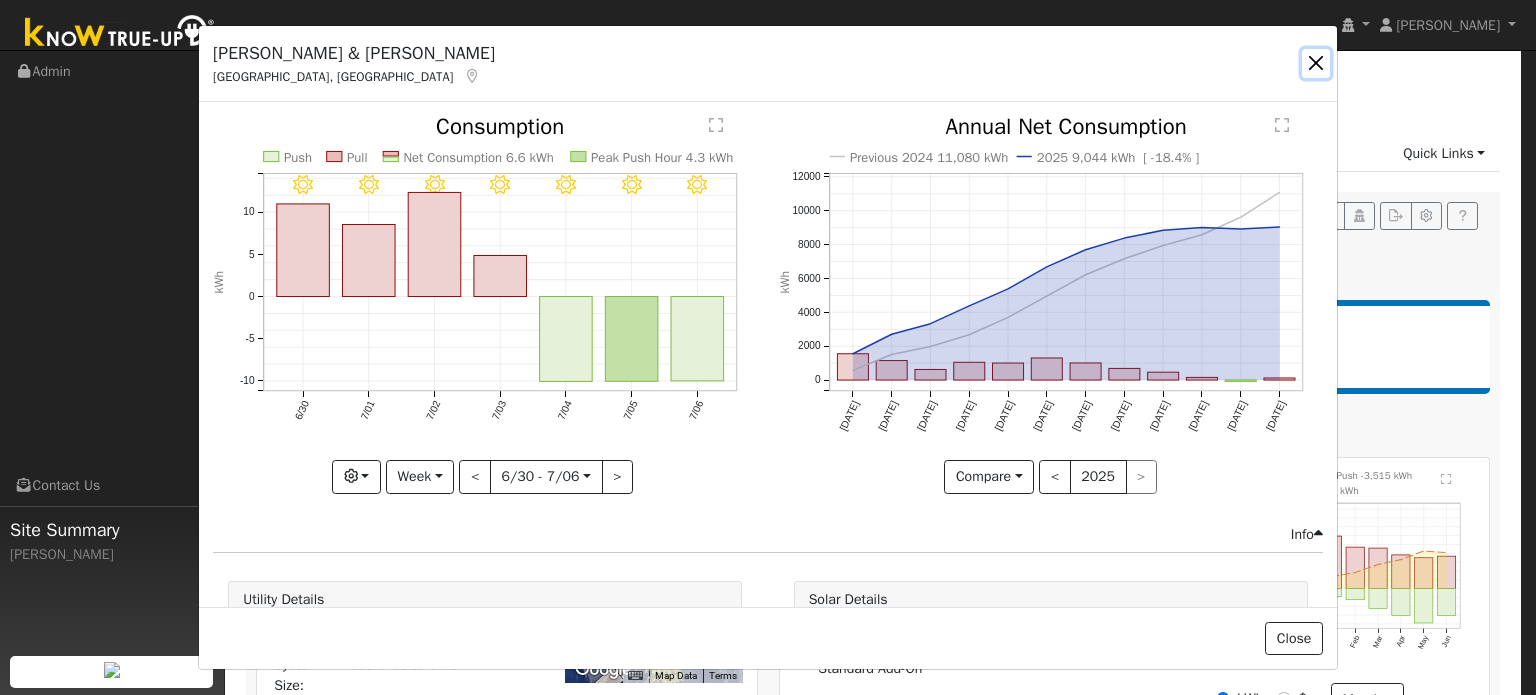 click at bounding box center [1316, 63] 